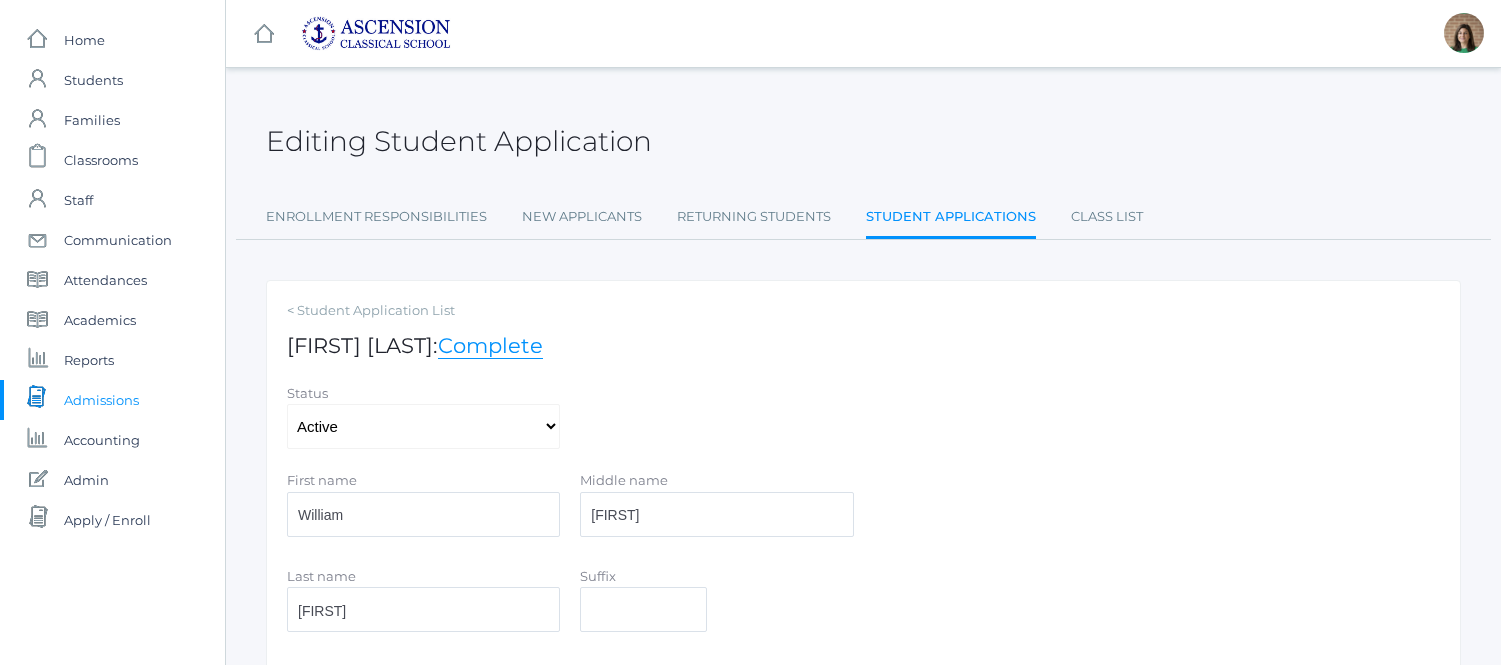 scroll, scrollTop: 0, scrollLeft: 0, axis: both 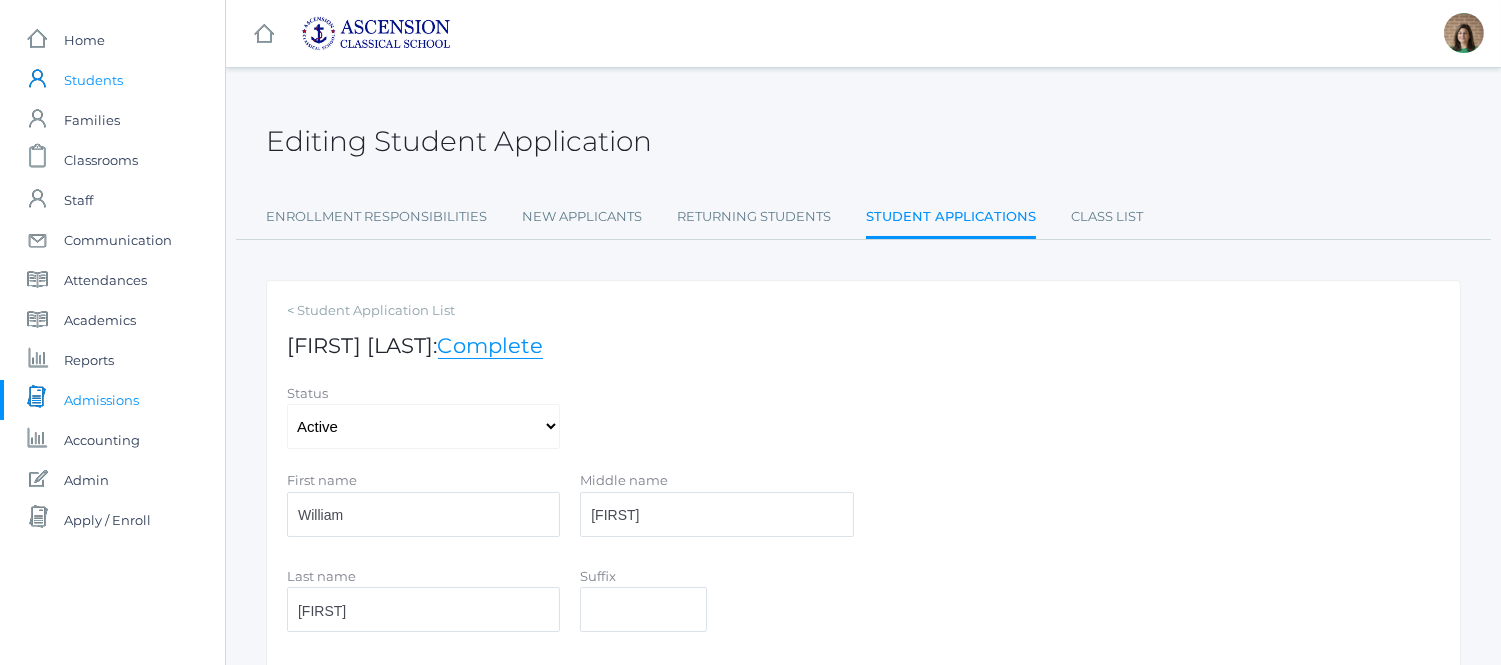 click on "Students" at bounding box center [93, 80] 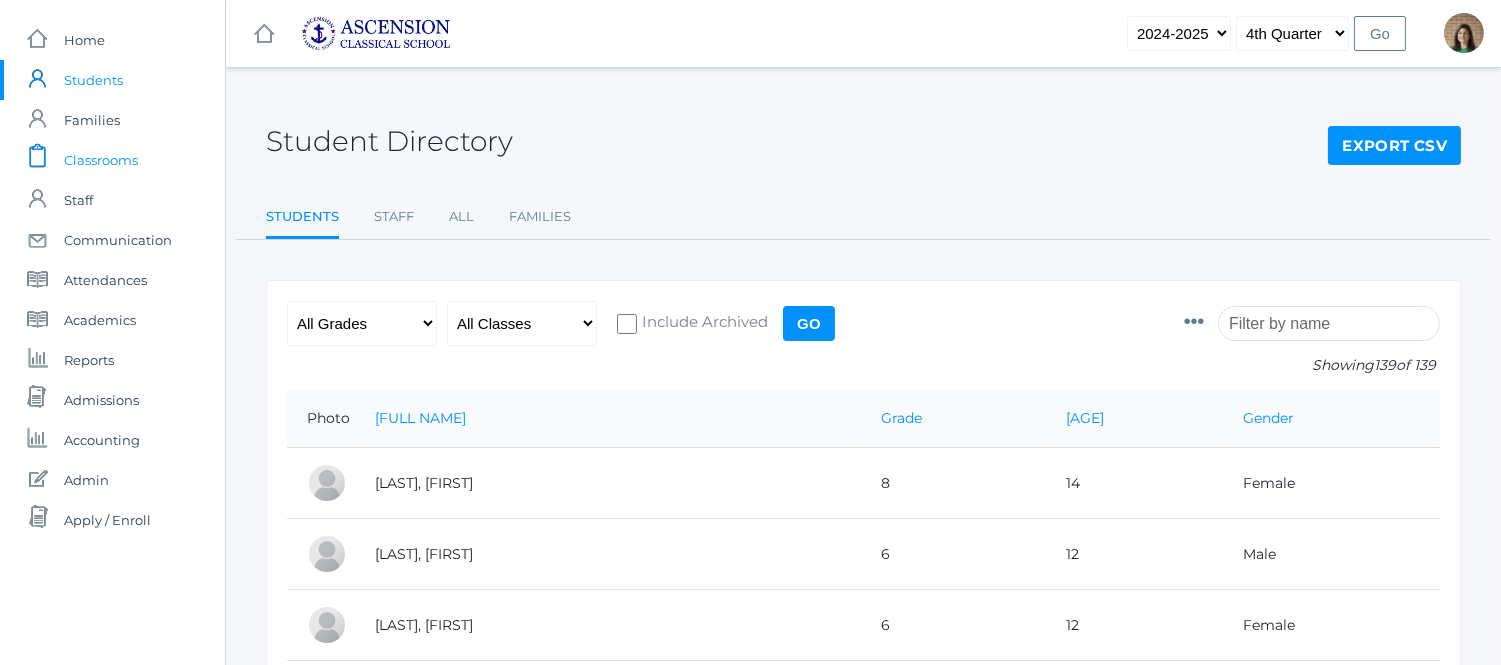 click on "Classrooms" at bounding box center [101, 160] 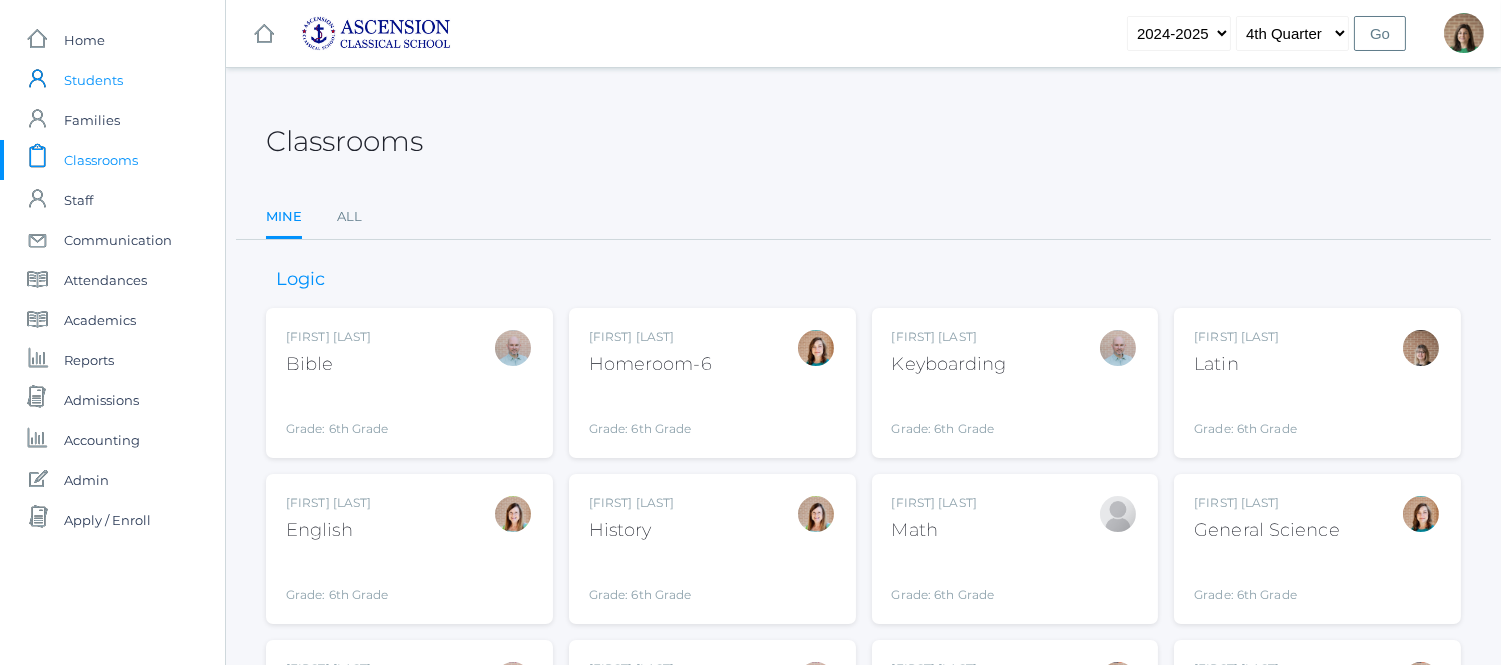 click on "Students" at bounding box center (93, 80) 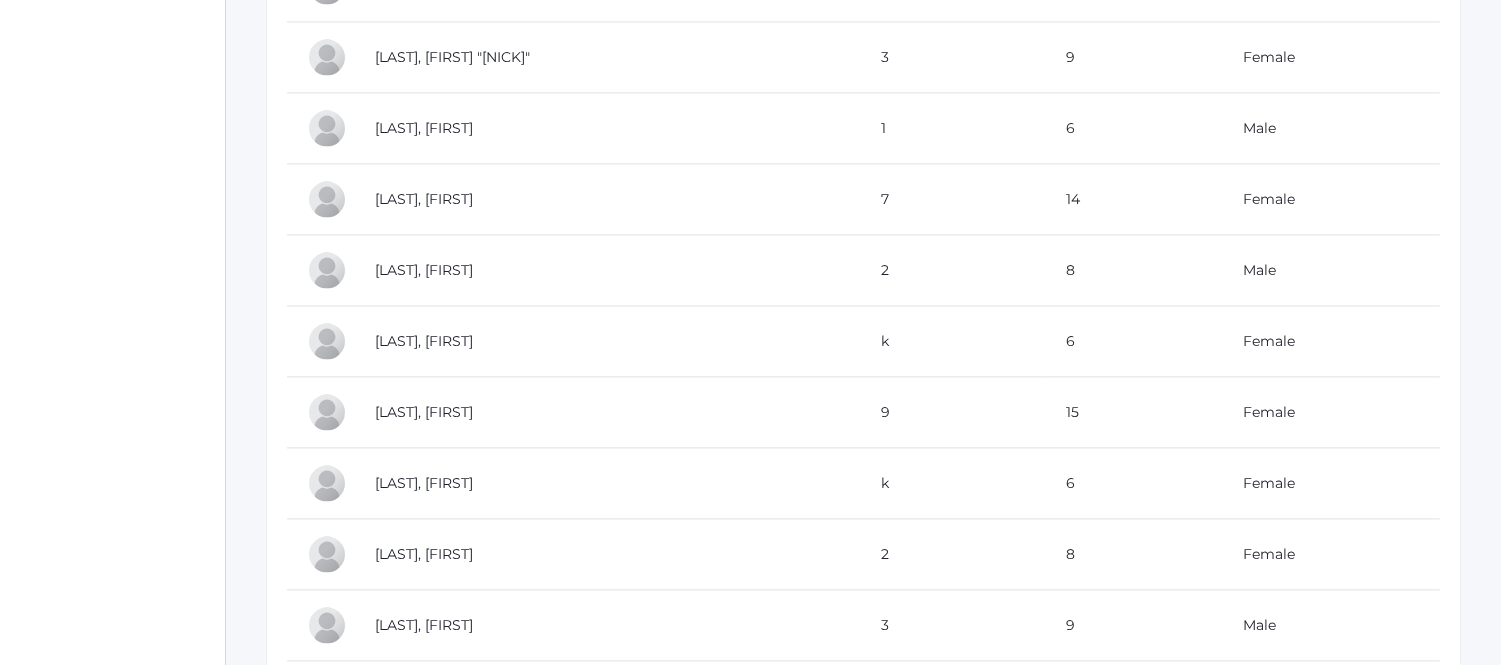 scroll, scrollTop: 7464, scrollLeft: 0, axis: vertical 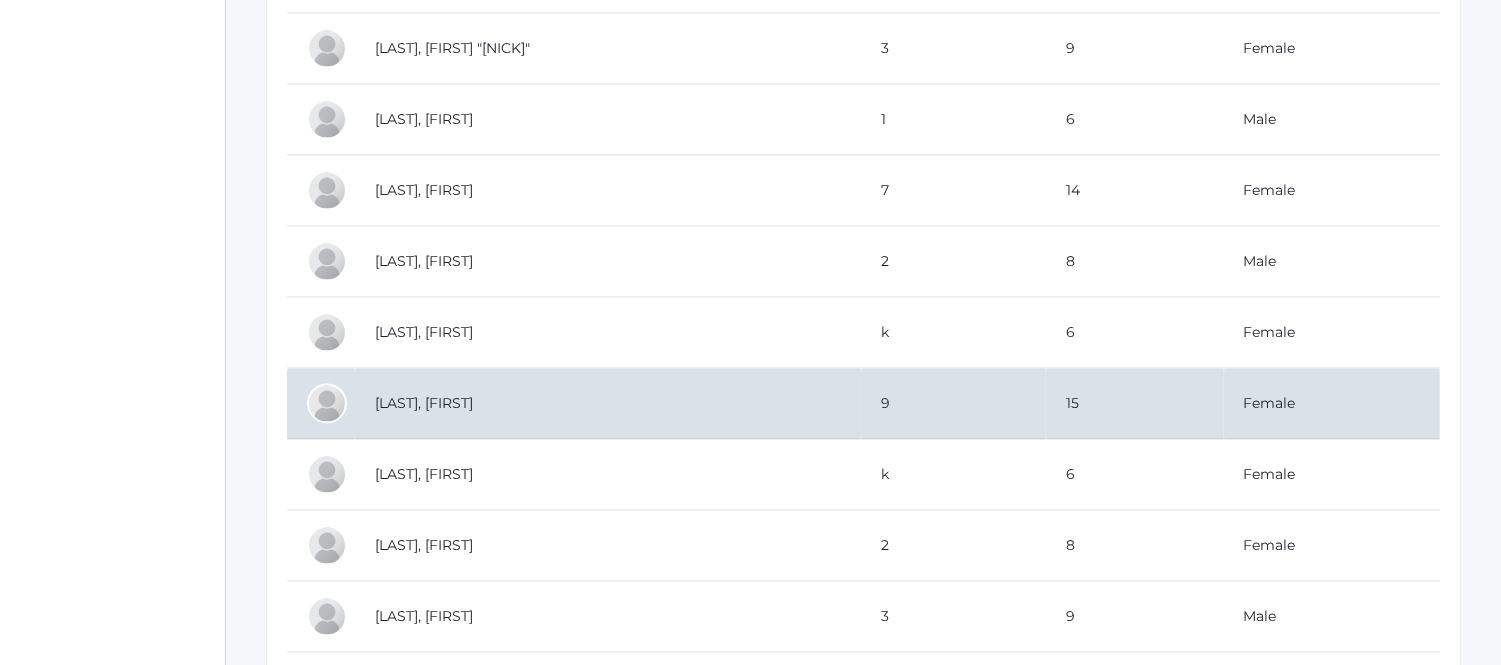 click on "[LAST], [FIRST] - Grading Reports | Ascension Classical" at bounding box center (608, 403) 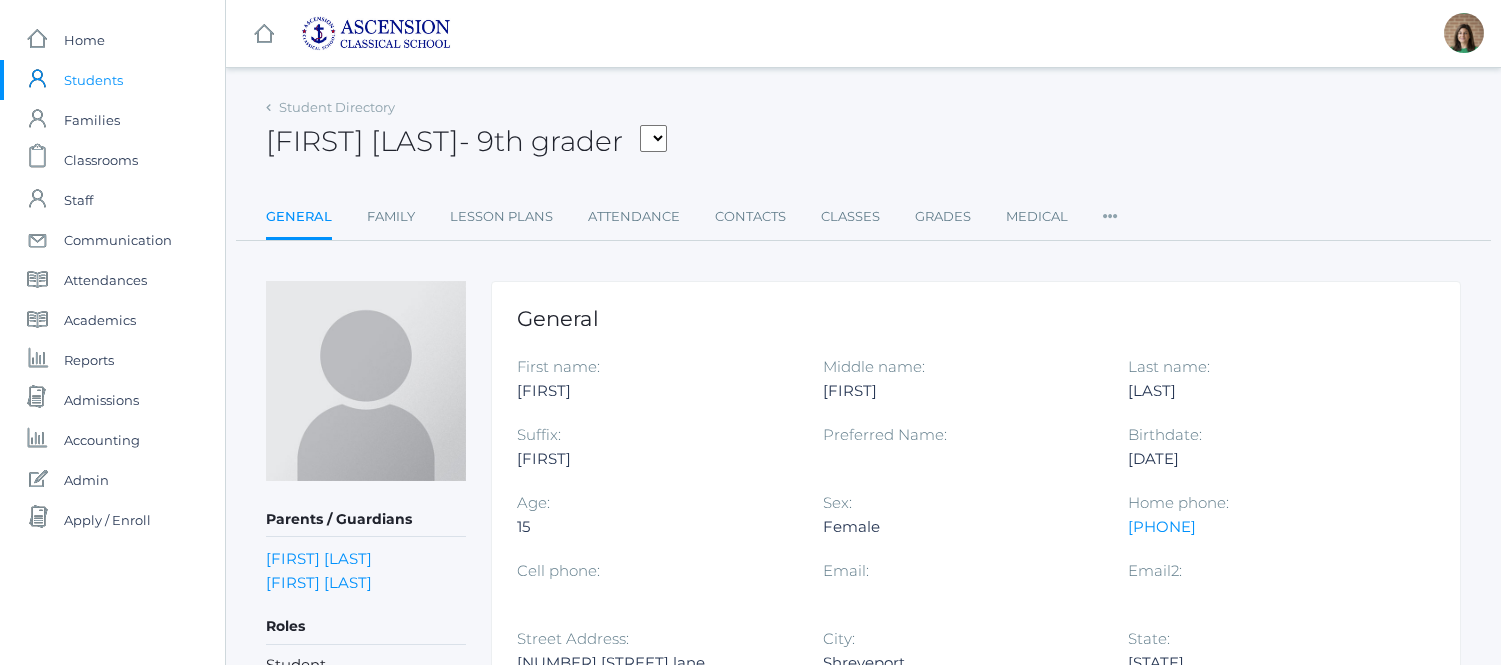 scroll, scrollTop: 0, scrollLeft: 0, axis: both 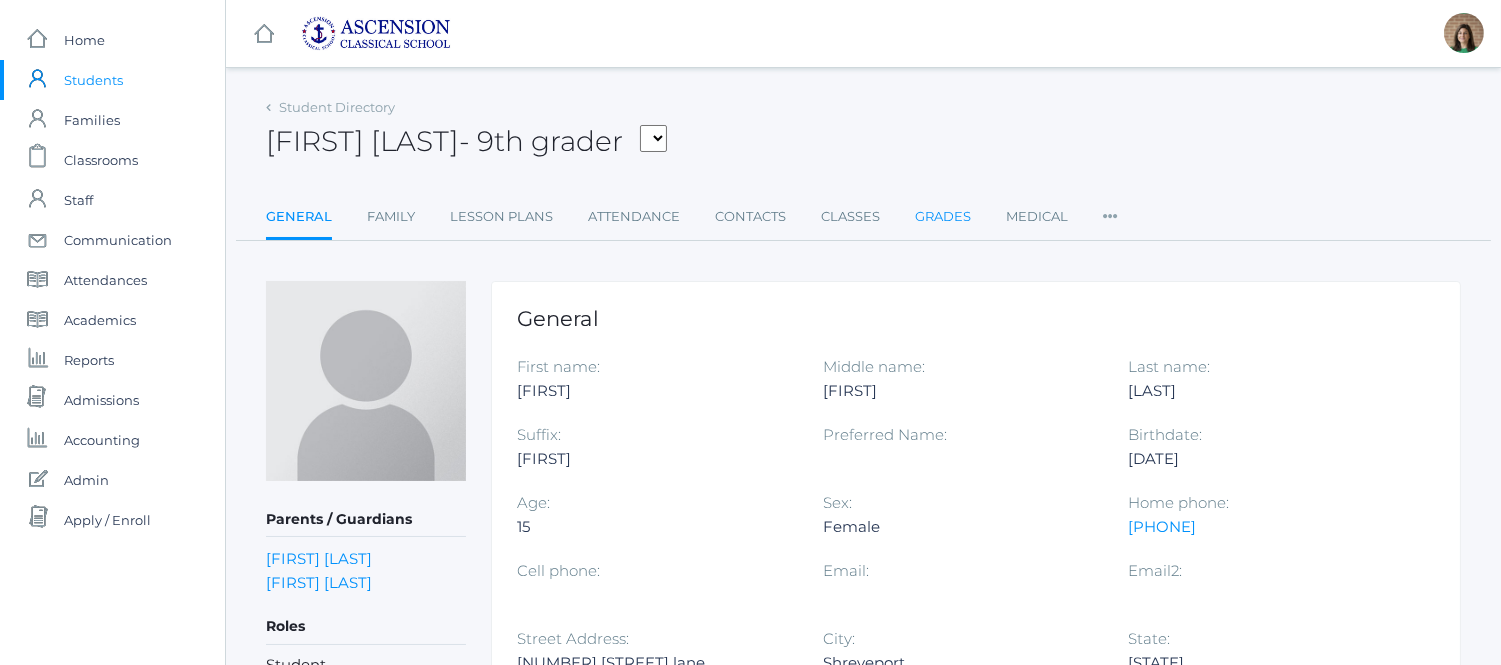 click on "Grades" at bounding box center (943, 217) 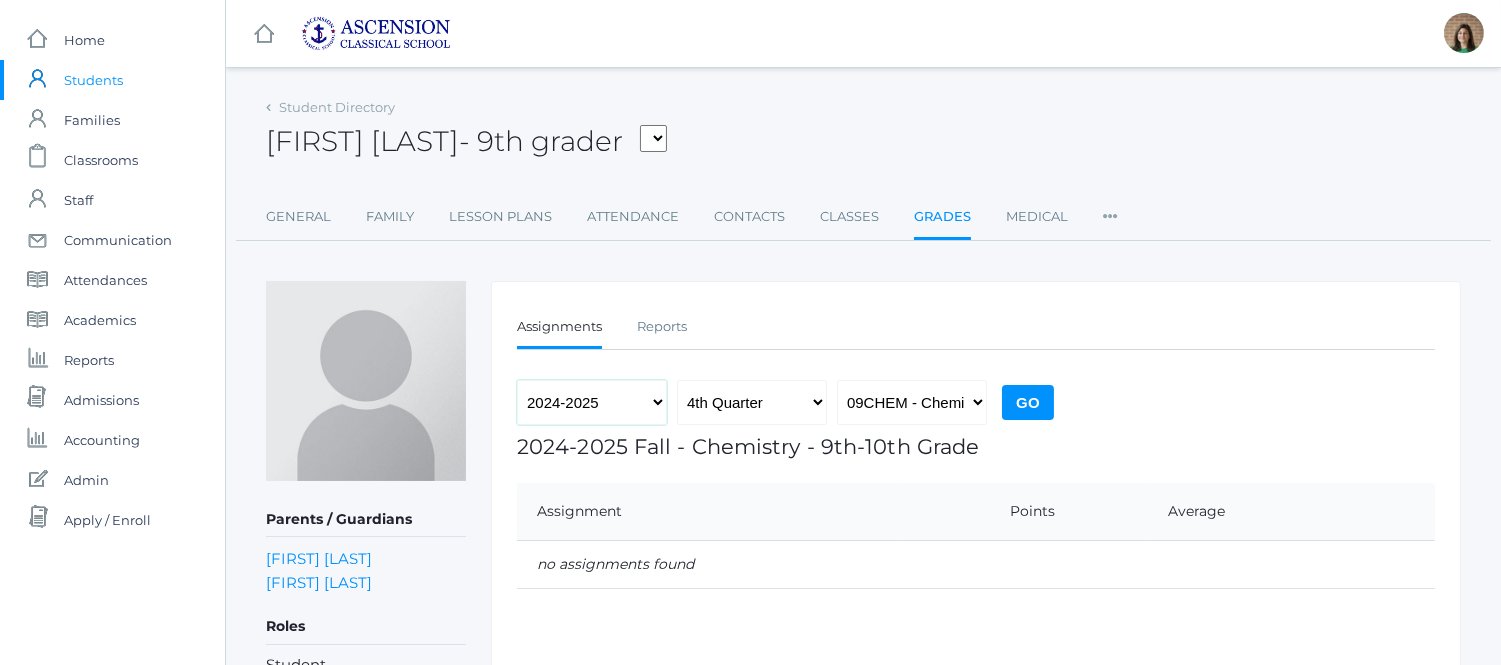 click on "2022-2023
2023-2024
2024-2025" at bounding box center [592, 402] 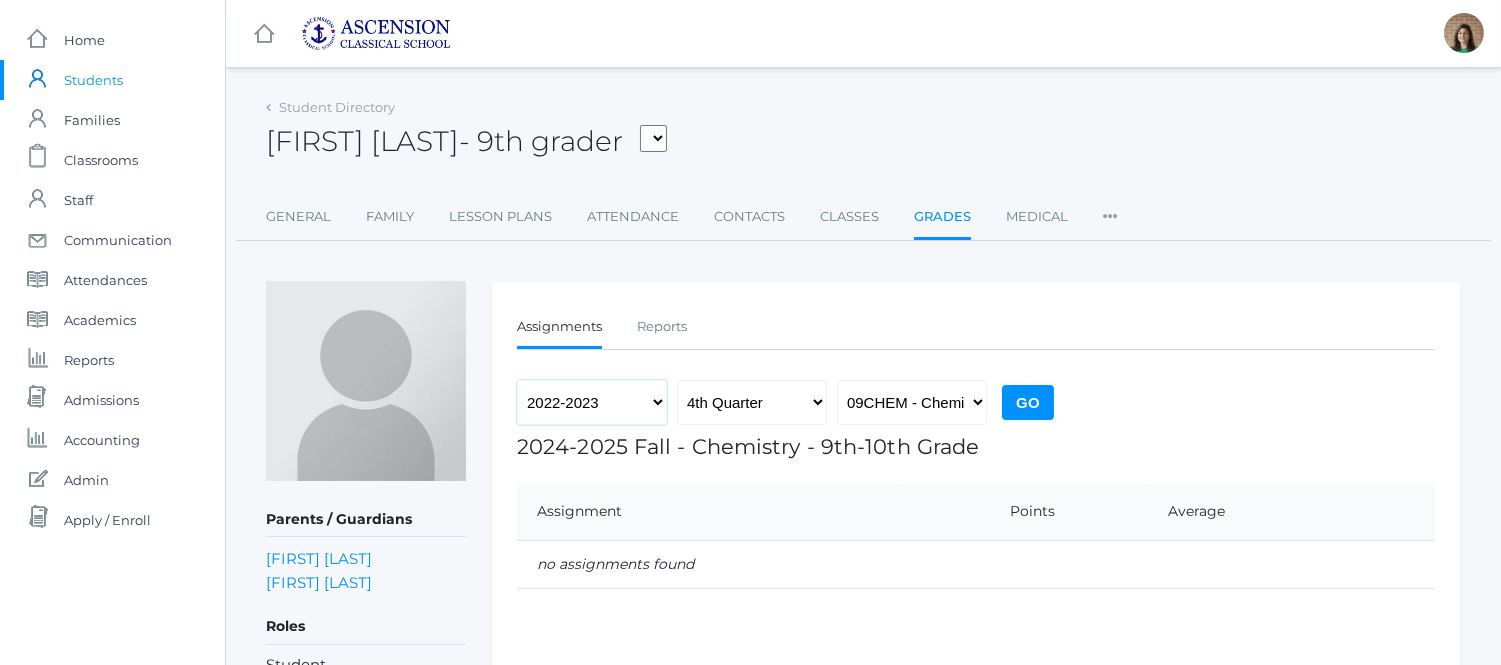 click on "2022-2023
2023-2024
2024-2025" at bounding box center [592, 402] 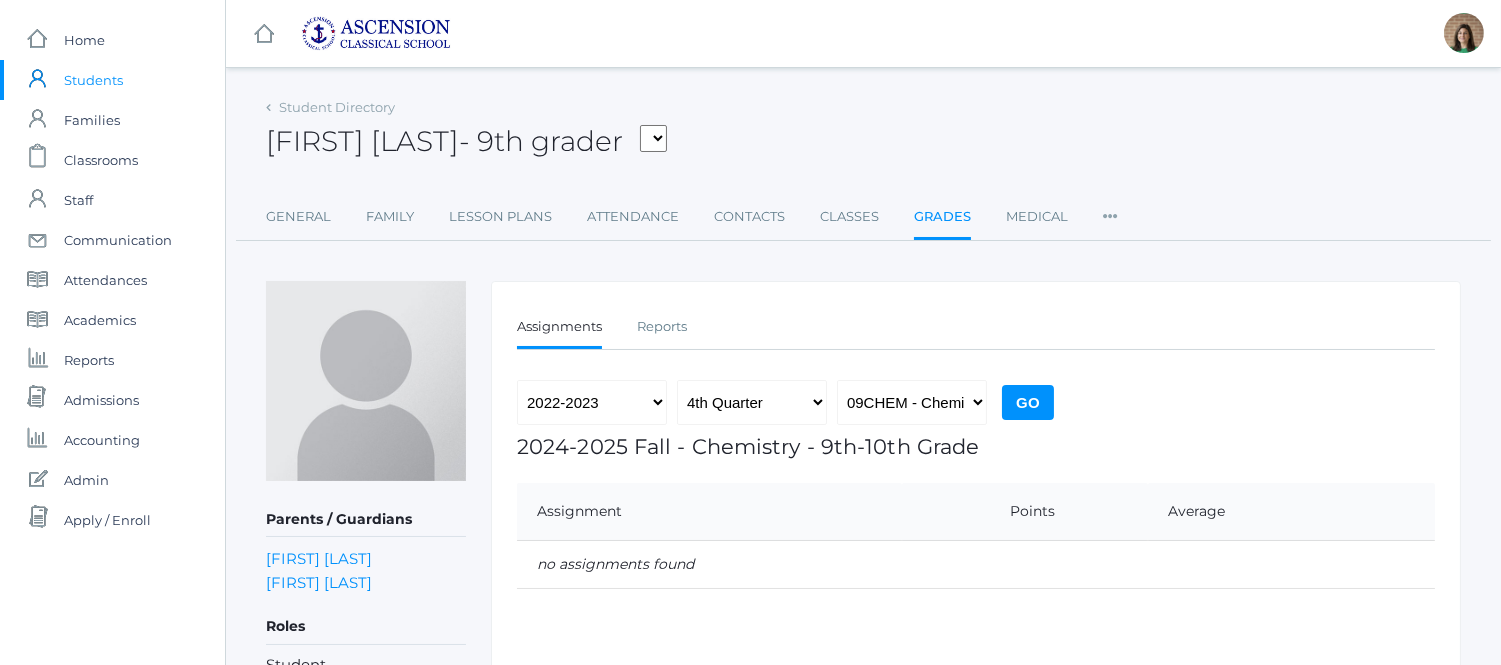 click on "Go" at bounding box center (1028, 402) 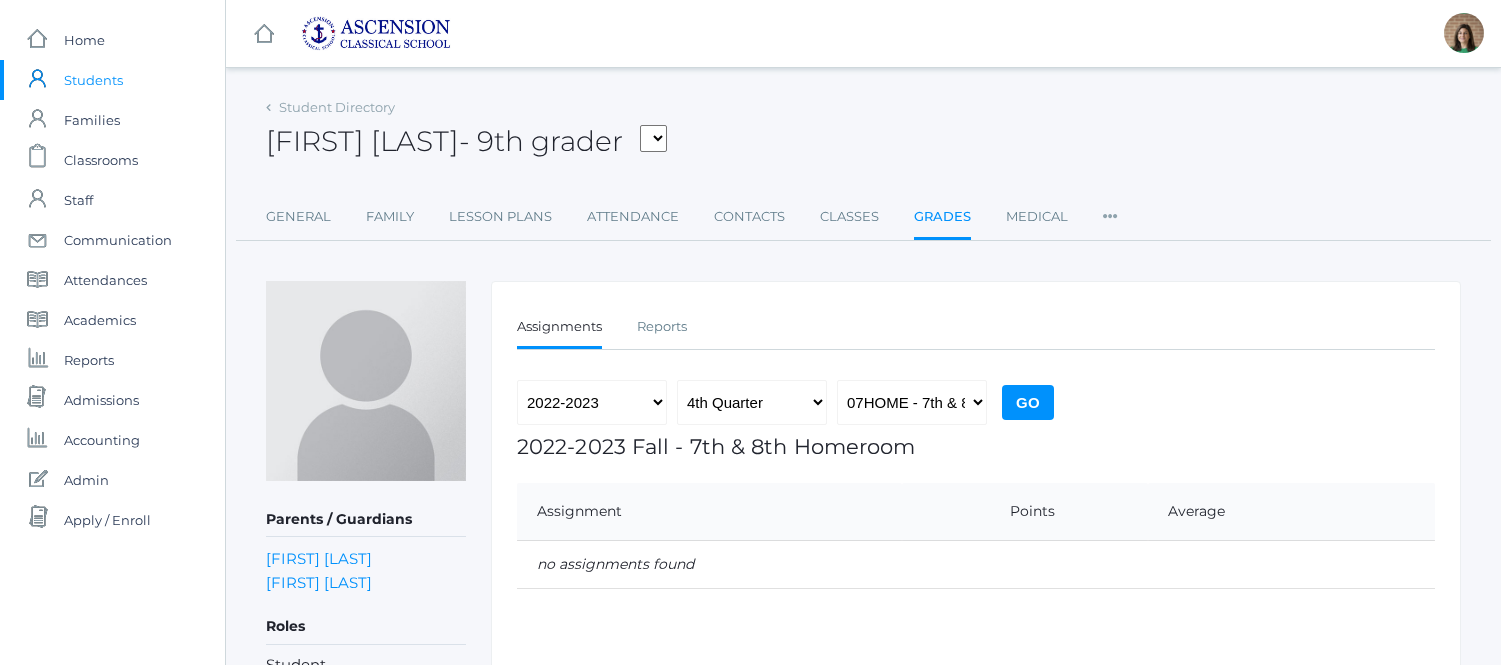 scroll, scrollTop: 0, scrollLeft: 0, axis: both 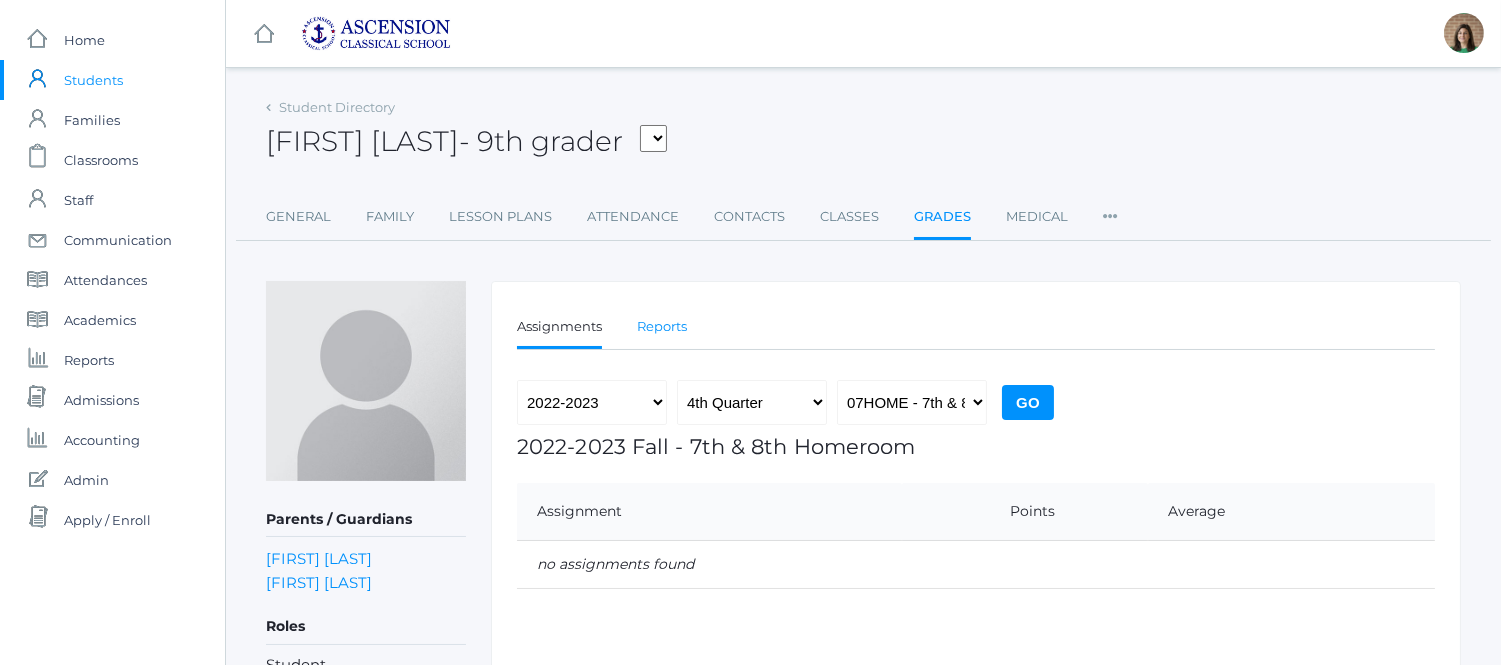 click on "Reports" at bounding box center (662, 327) 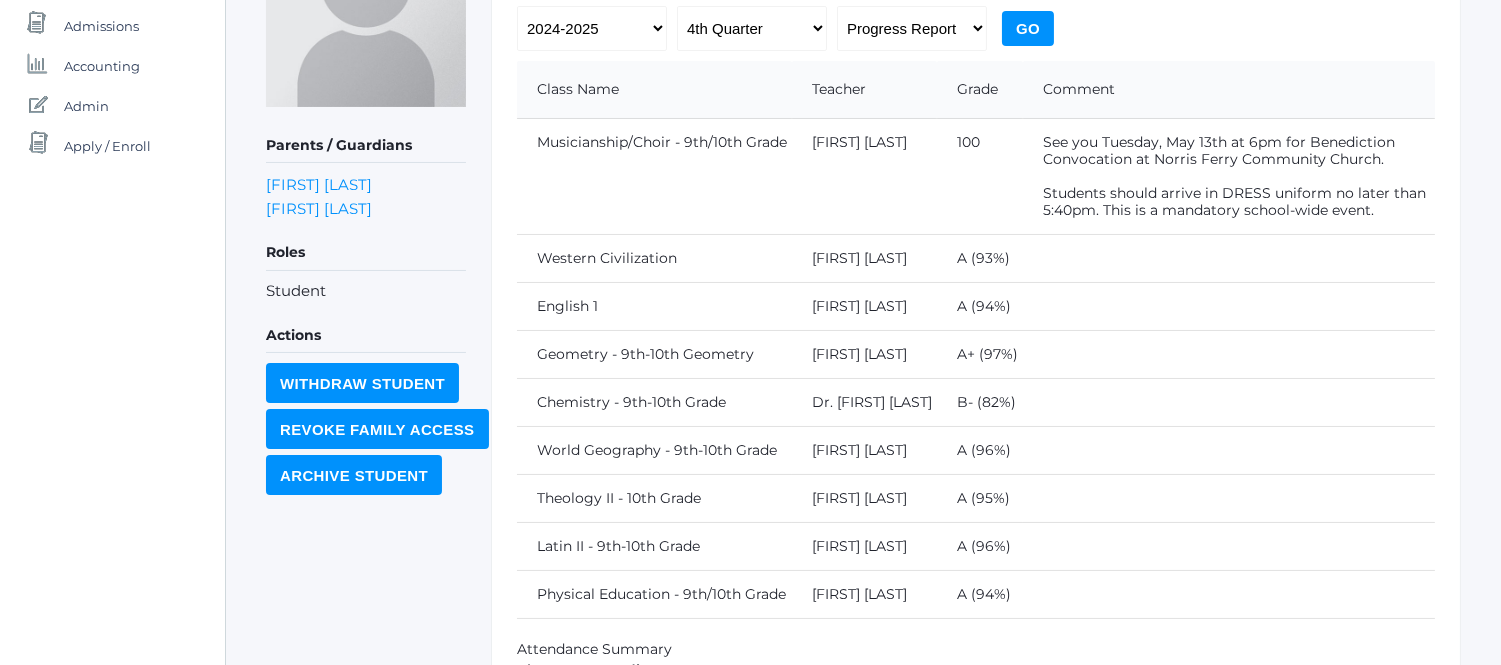 scroll, scrollTop: 280, scrollLeft: 0, axis: vertical 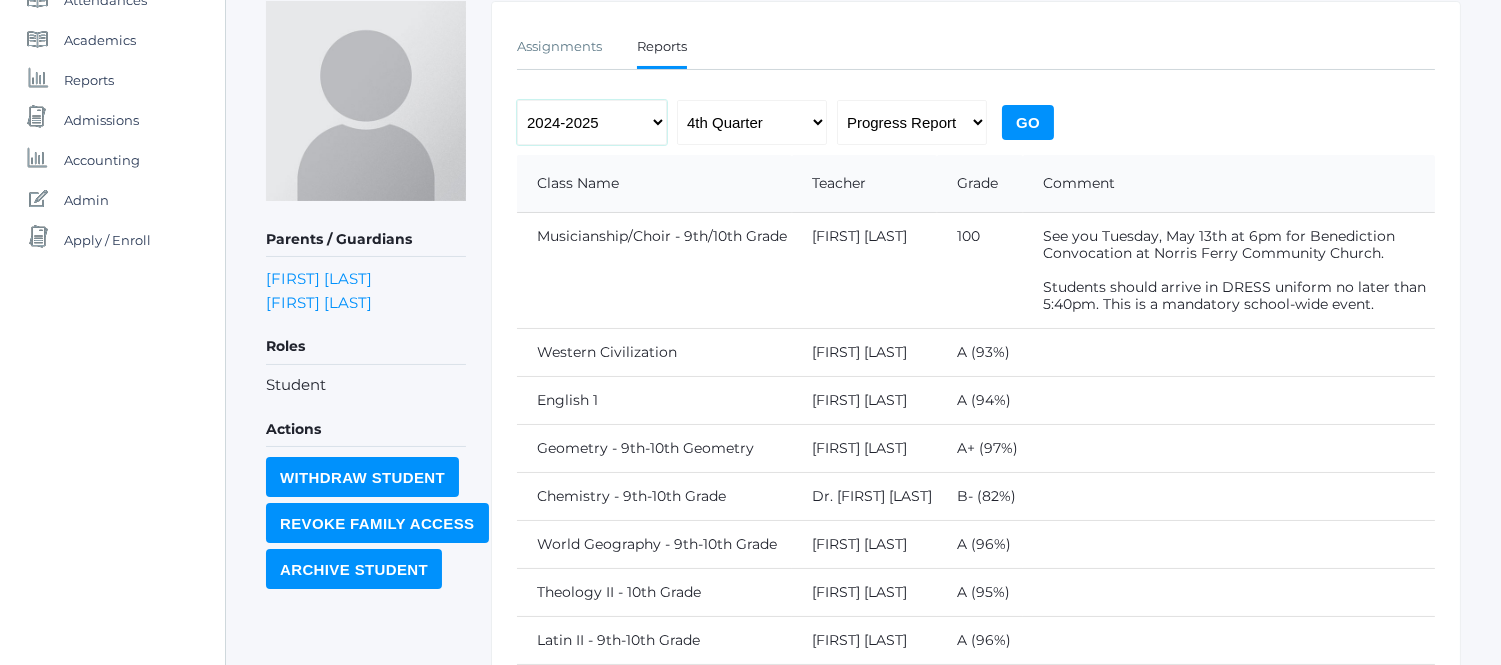 click on "2022-2023
2023-2024
2024-2025" at bounding box center (592, 122) 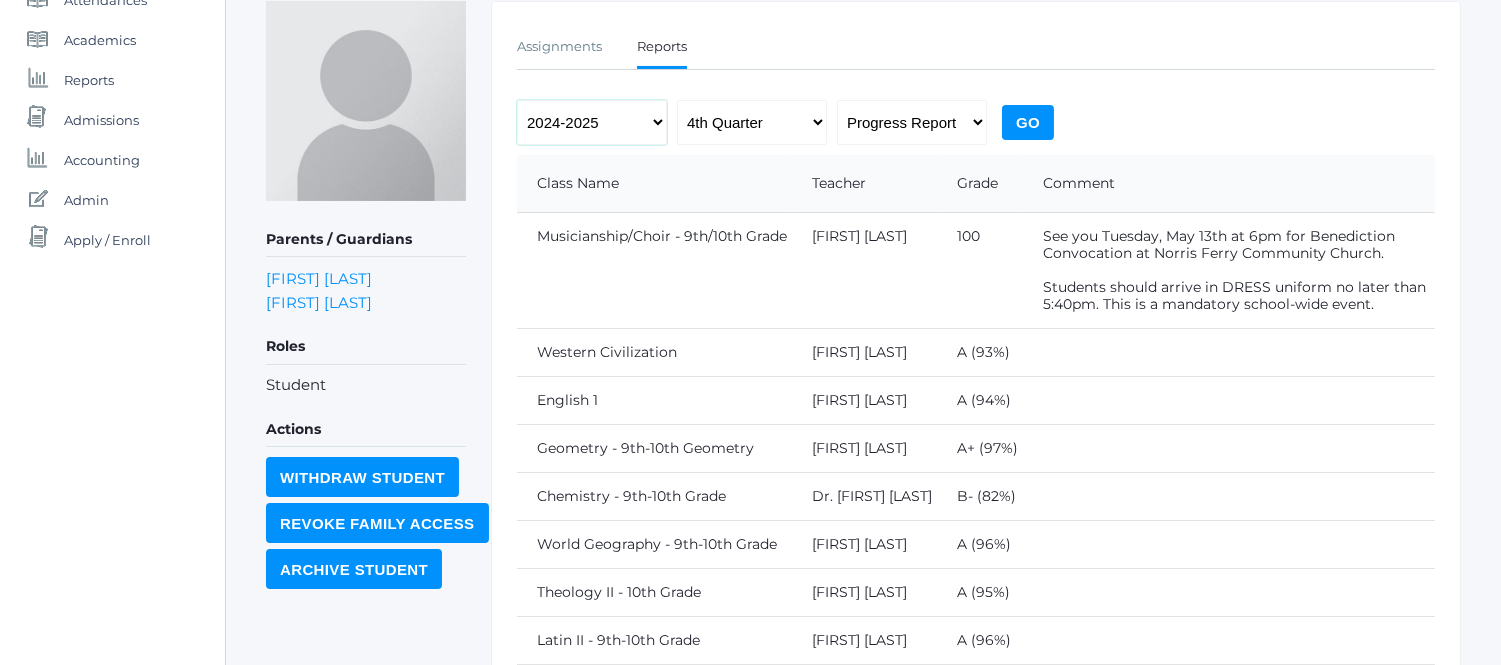 select on "2022-2023" 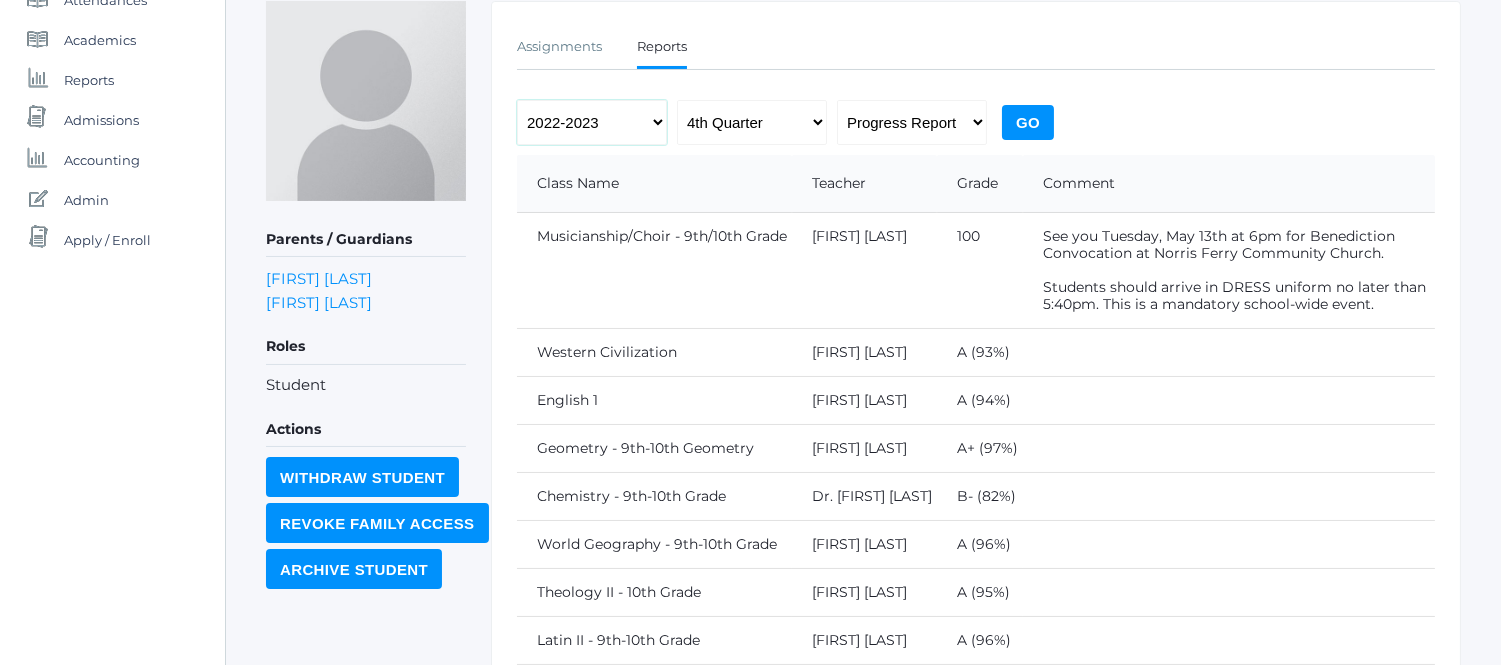 click on "2022-2023
2023-2024
2024-2025" at bounding box center [592, 122] 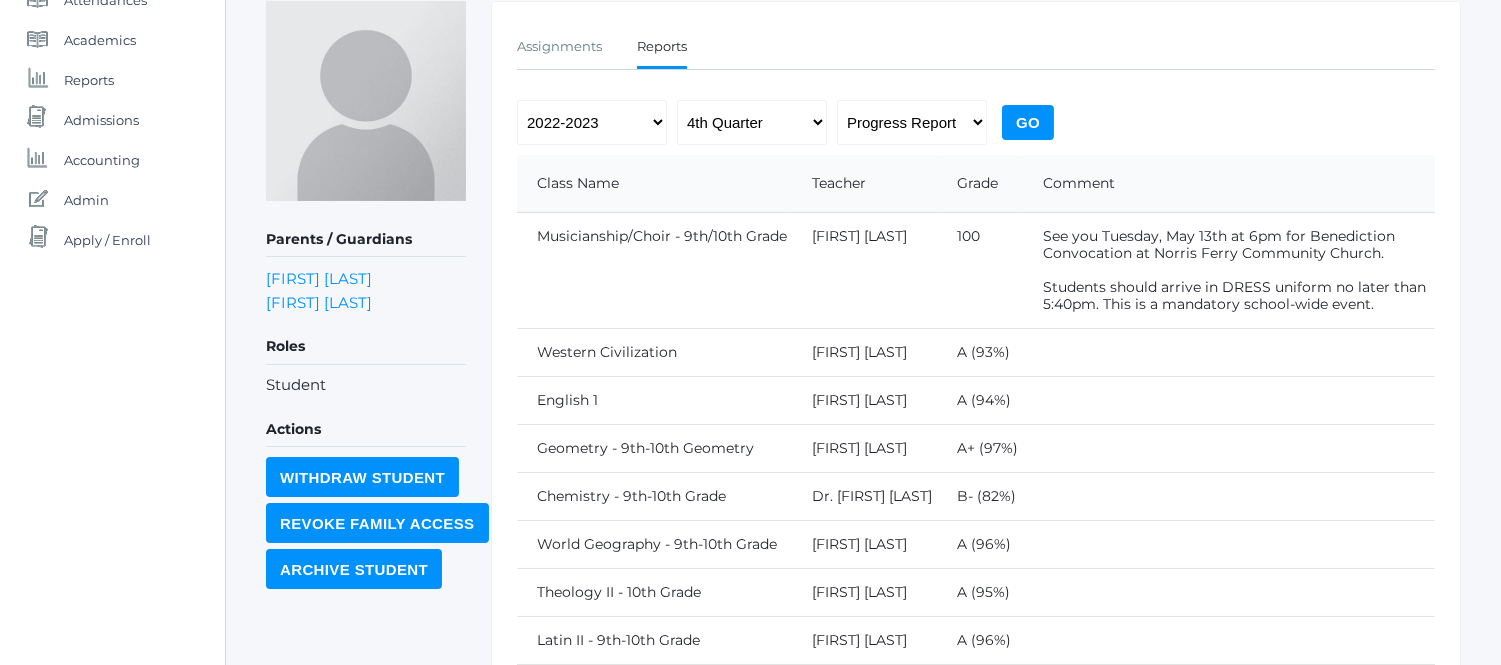 click on "Go" at bounding box center (1028, 122) 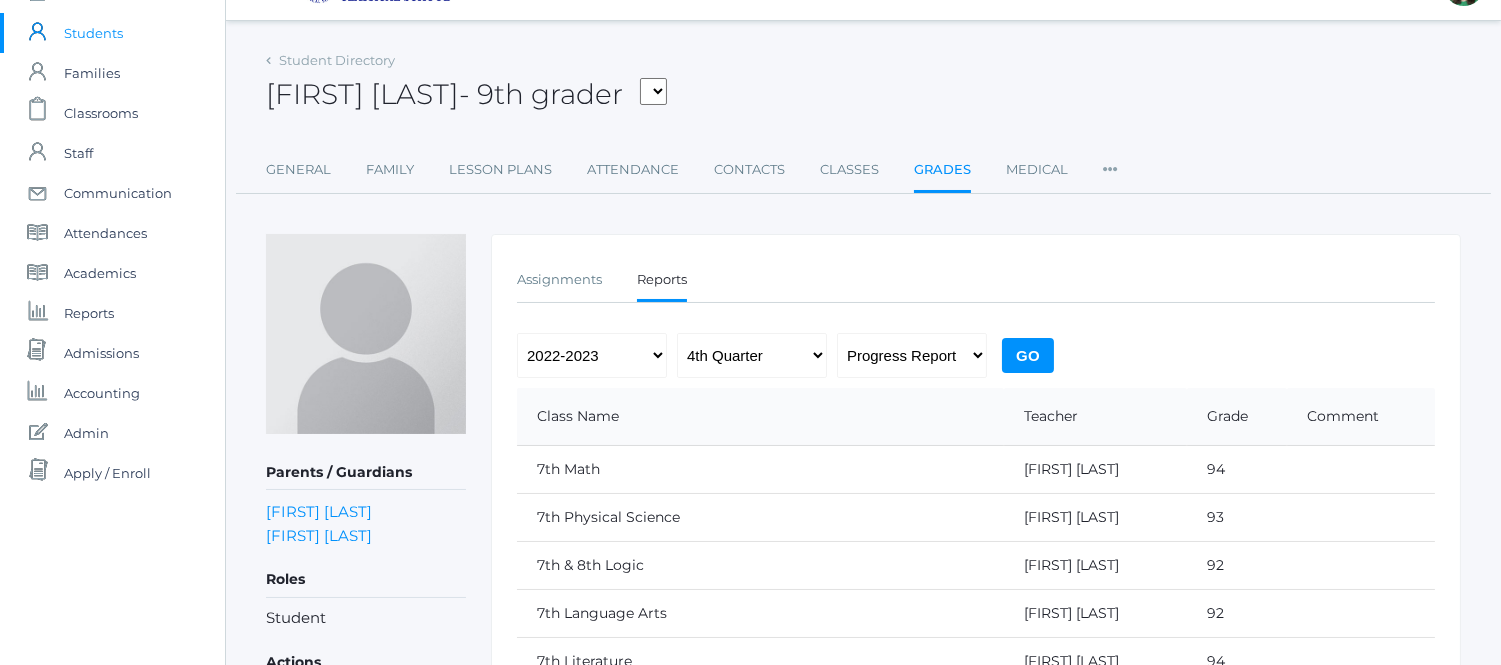 scroll, scrollTop: 43, scrollLeft: 0, axis: vertical 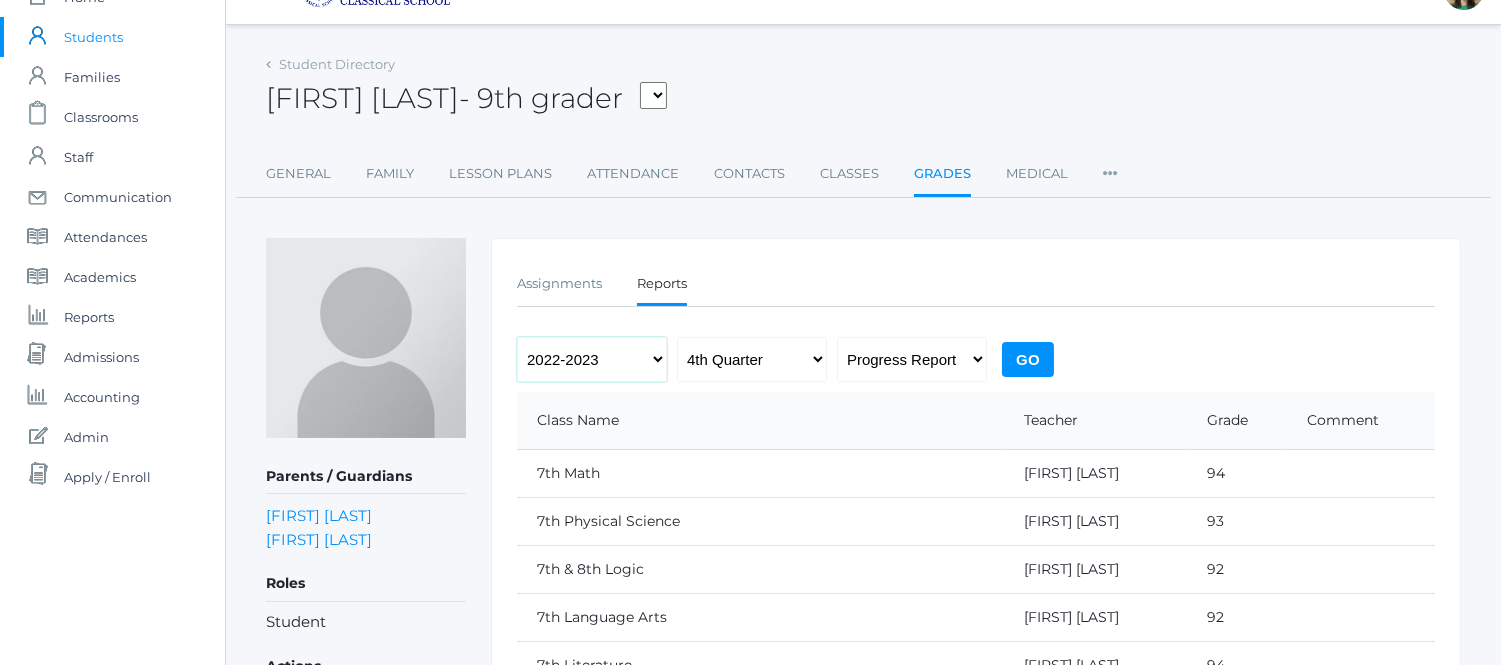 click on "2022-2023
2023-2024
2024-2025" at bounding box center (592, 359) 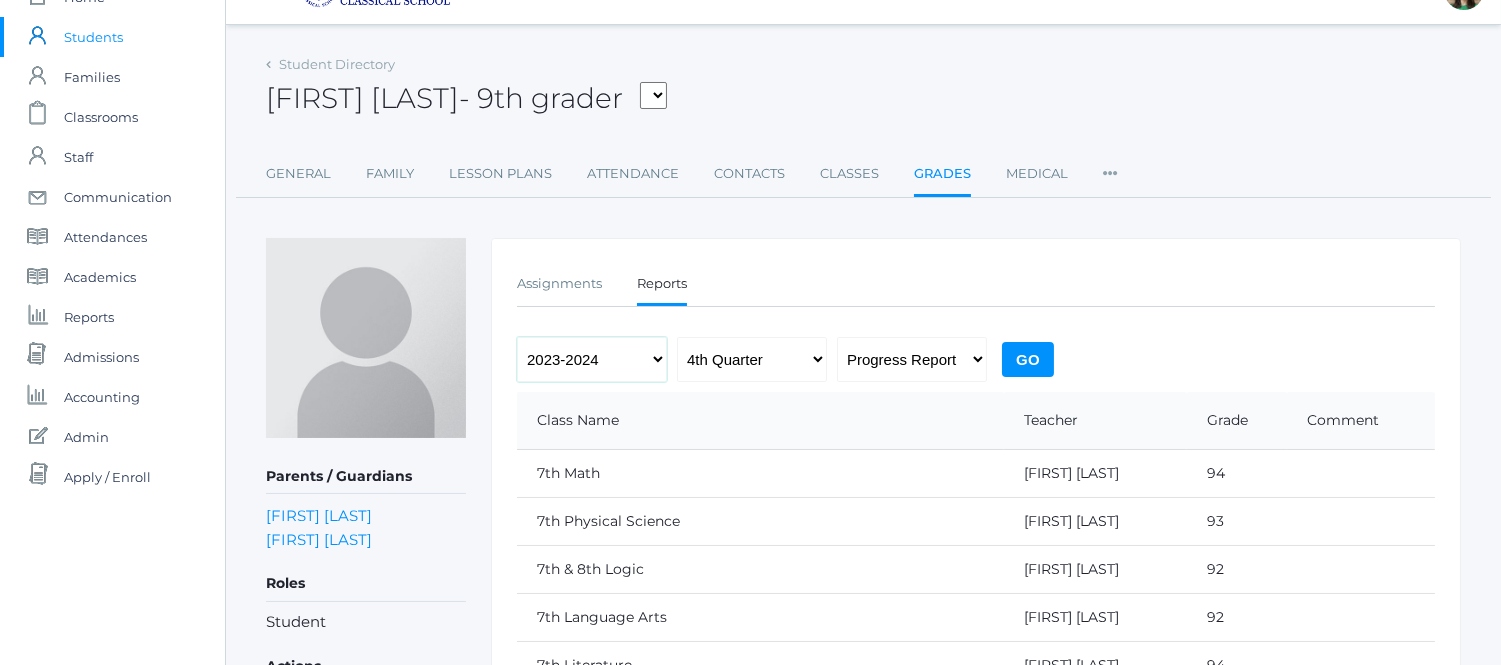 click on "2022-2023
2023-2024
2024-2025" at bounding box center [592, 359] 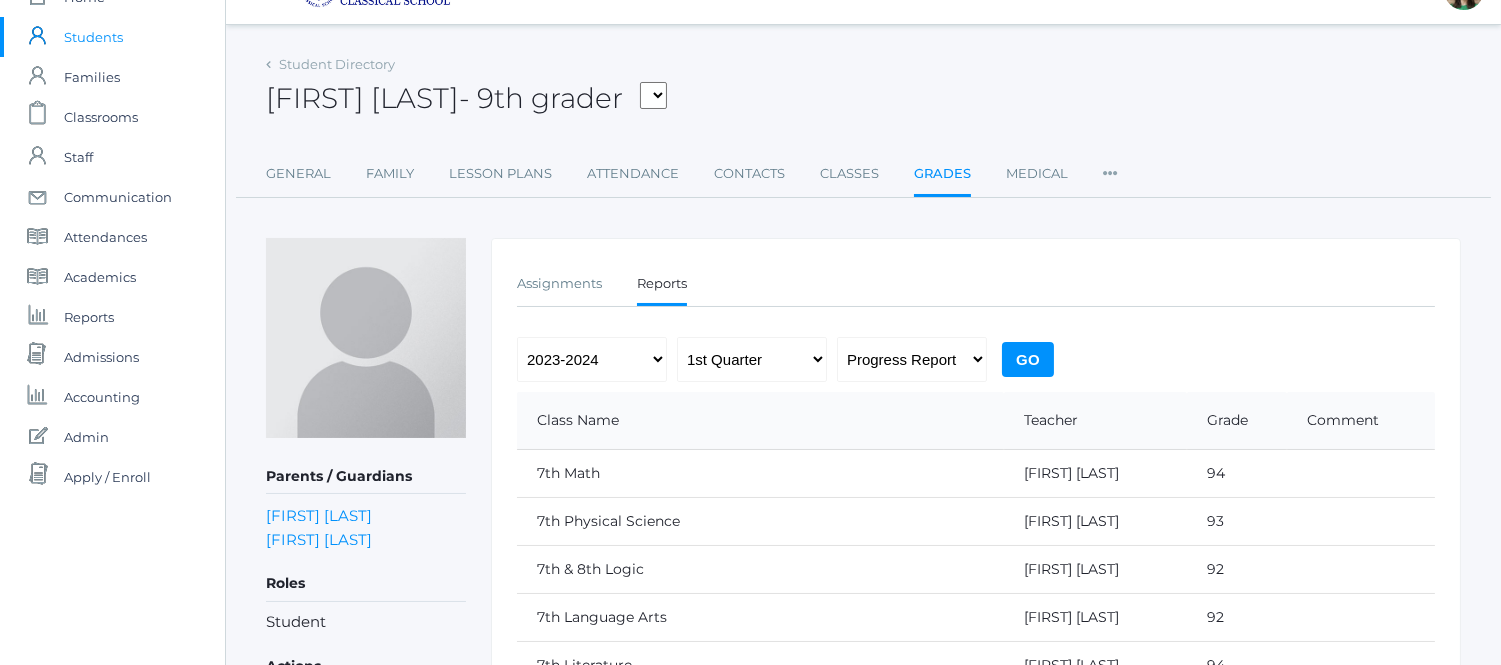 click on "Go" at bounding box center (1028, 359) 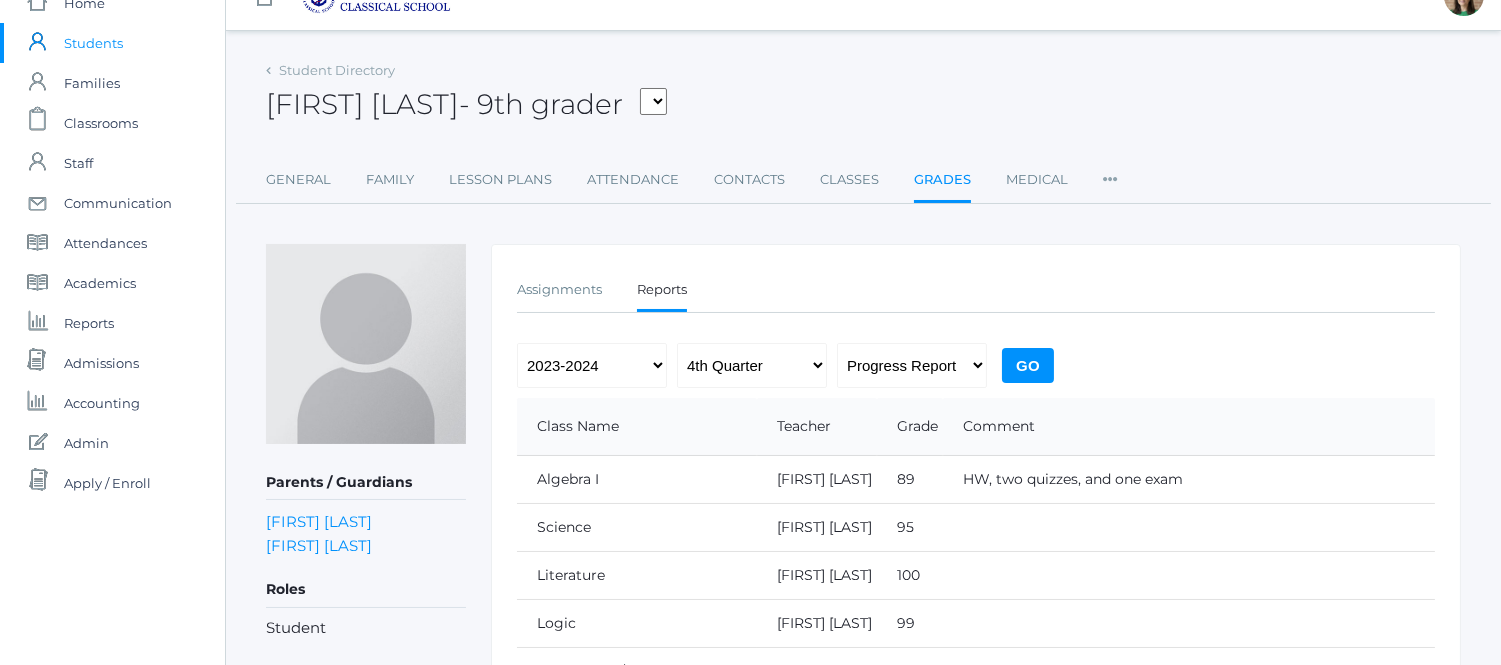 scroll, scrollTop: 0, scrollLeft: 0, axis: both 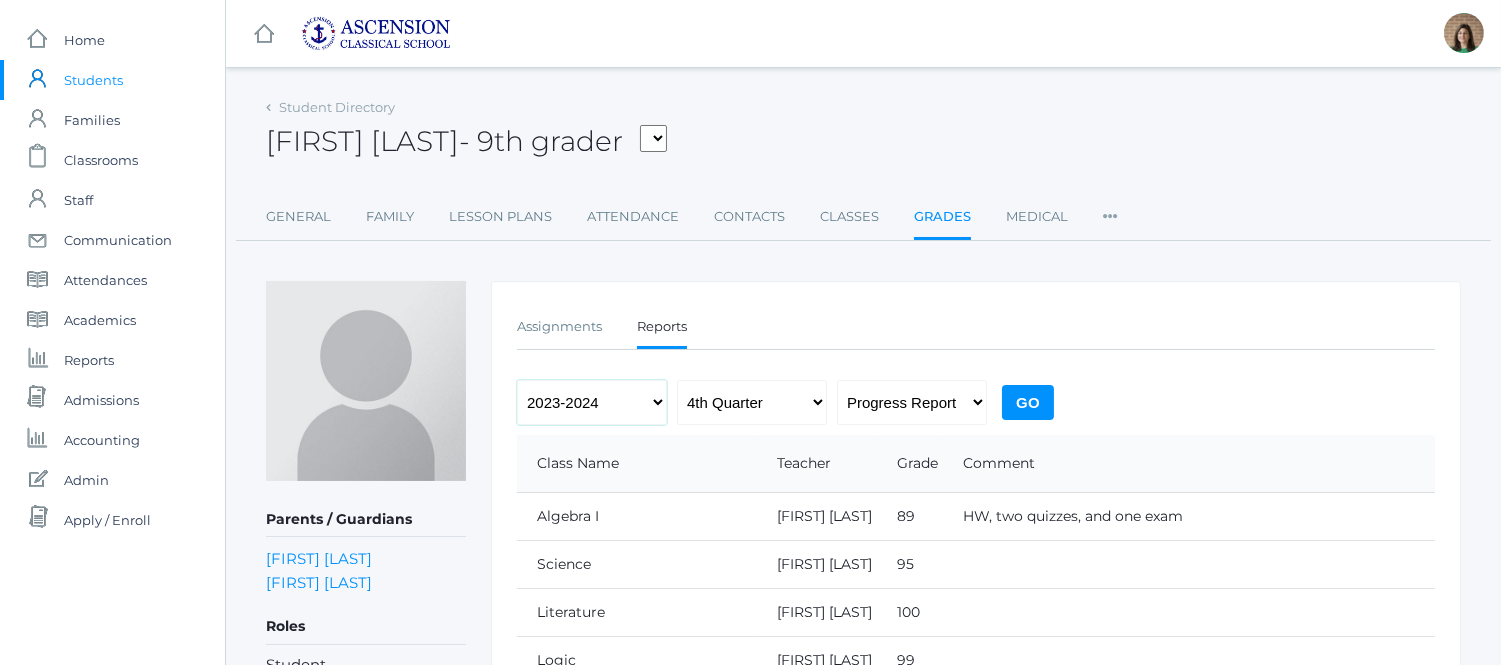 click on "2022-2023
2023-2024
2024-2025" at bounding box center (592, 402) 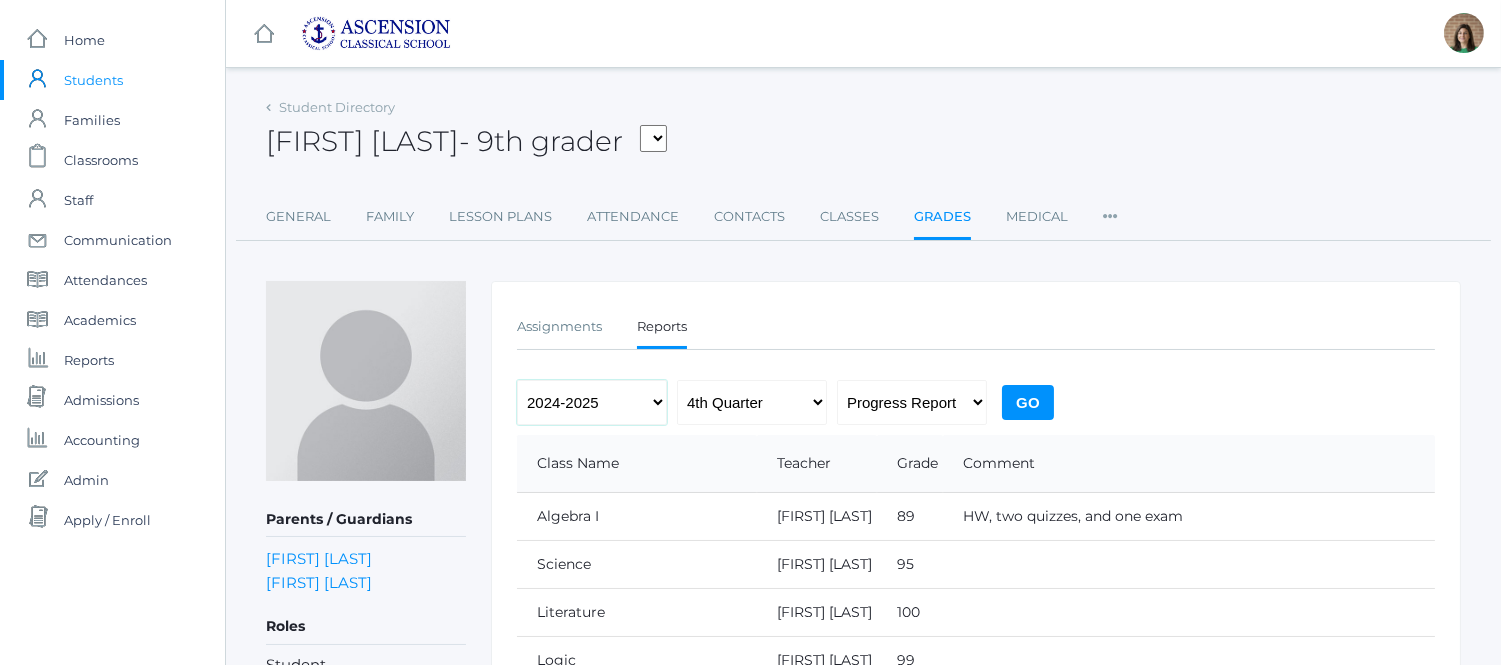 click on "2022-2023
2023-2024
2024-2025" at bounding box center (592, 402) 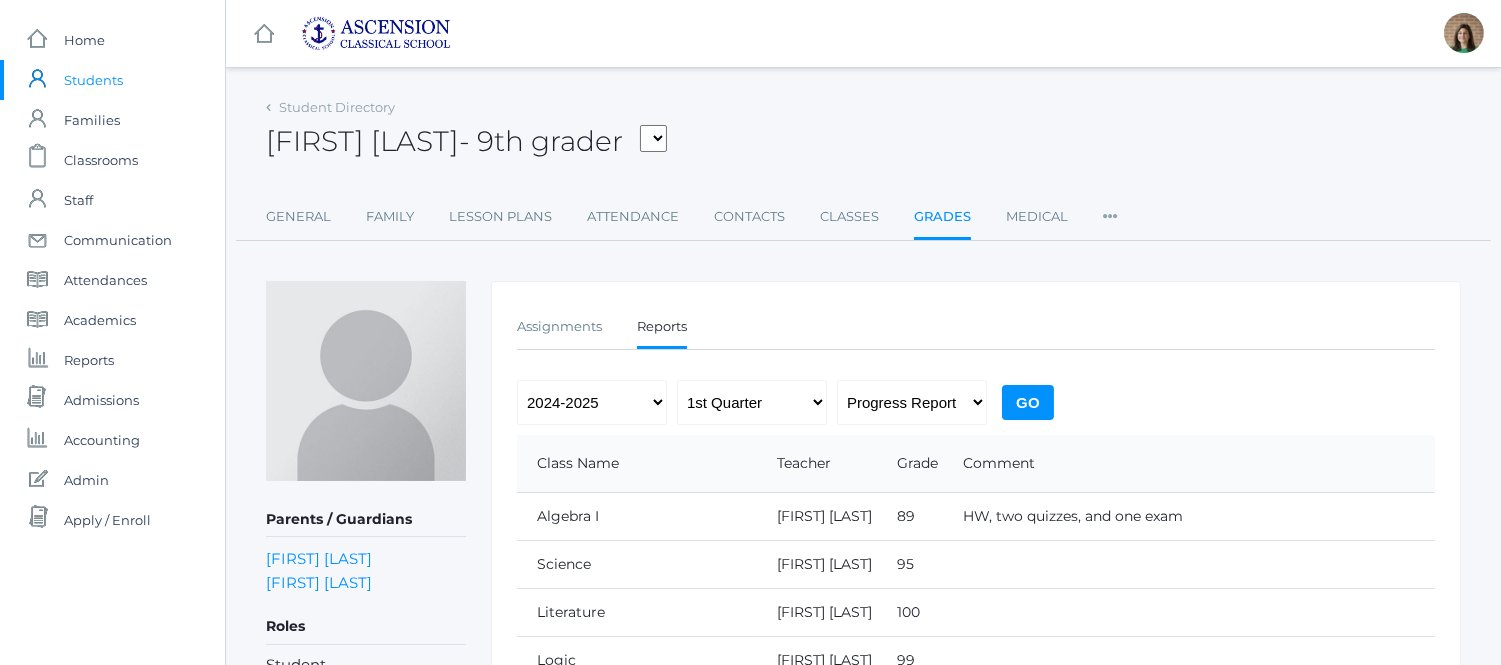 click on "Go" at bounding box center [1028, 402] 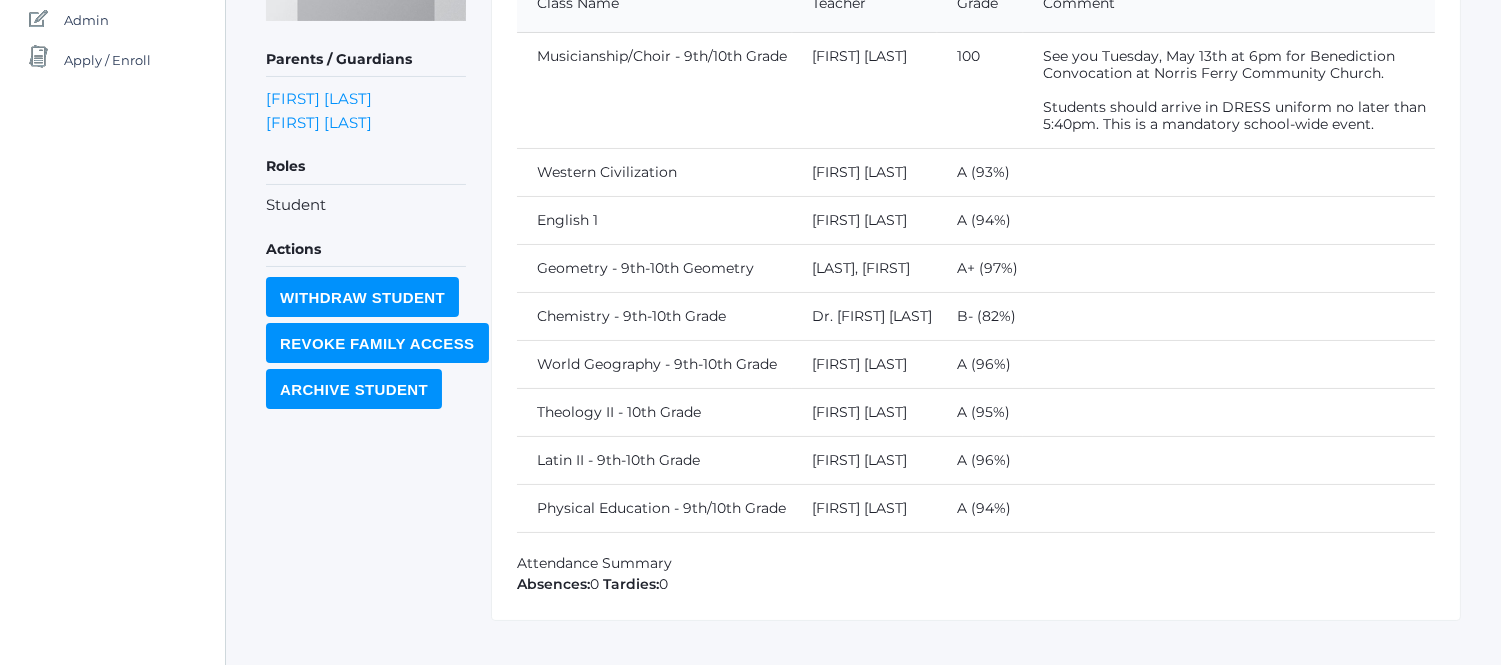 scroll, scrollTop: 457, scrollLeft: 0, axis: vertical 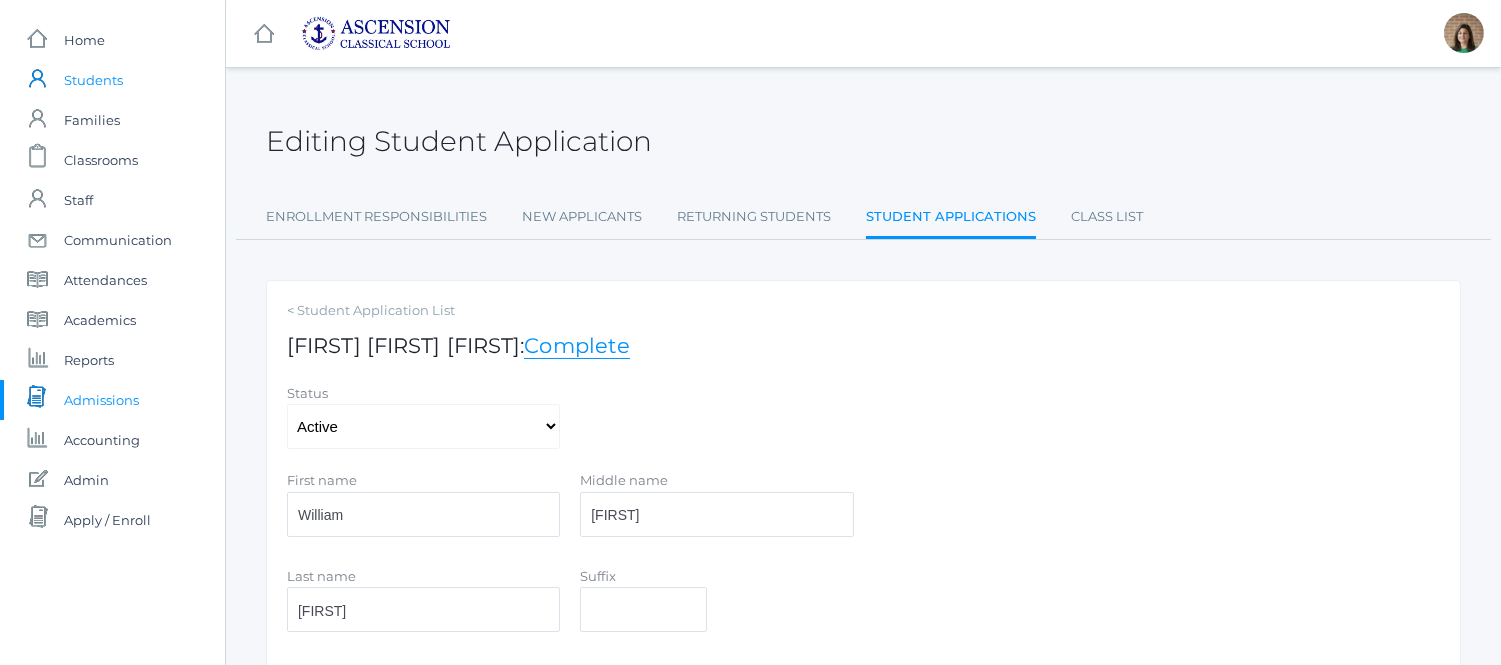 click on "Students" at bounding box center [93, 80] 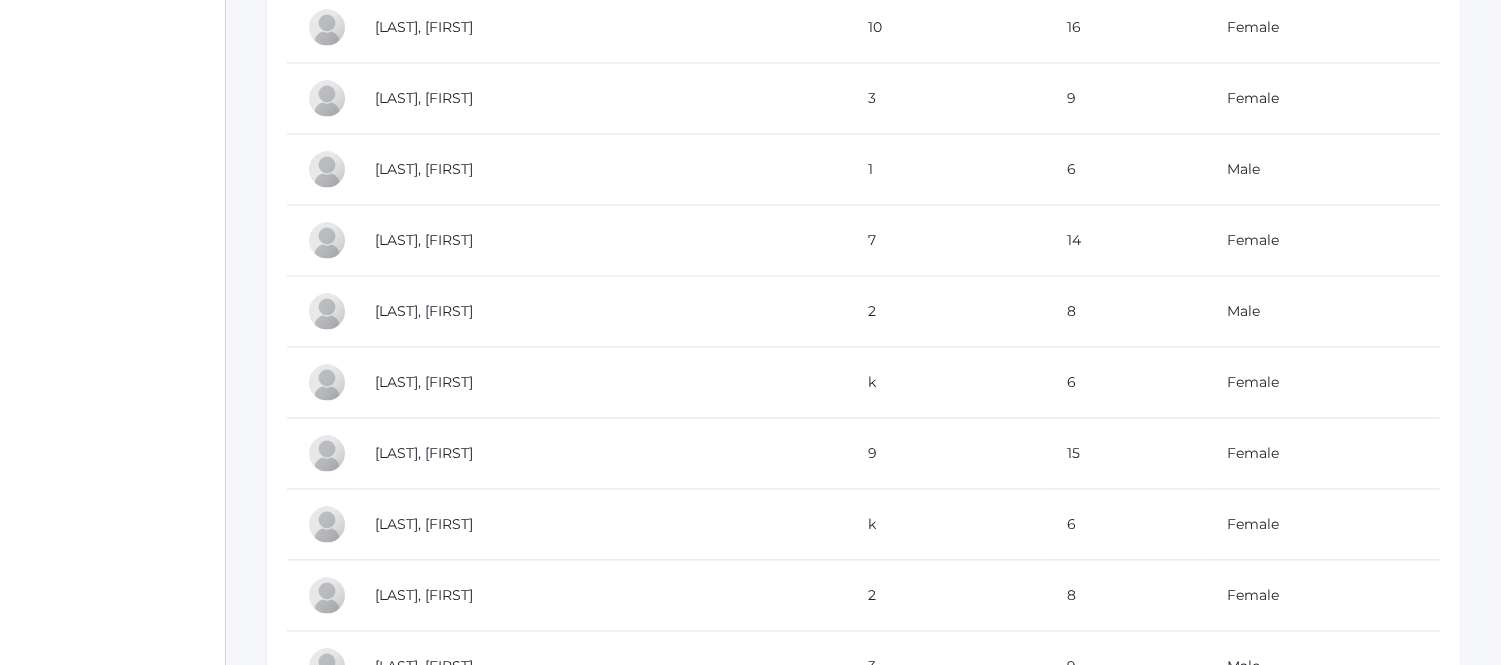 scroll, scrollTop: 7423, scrollLeft: 0, axis: vertical 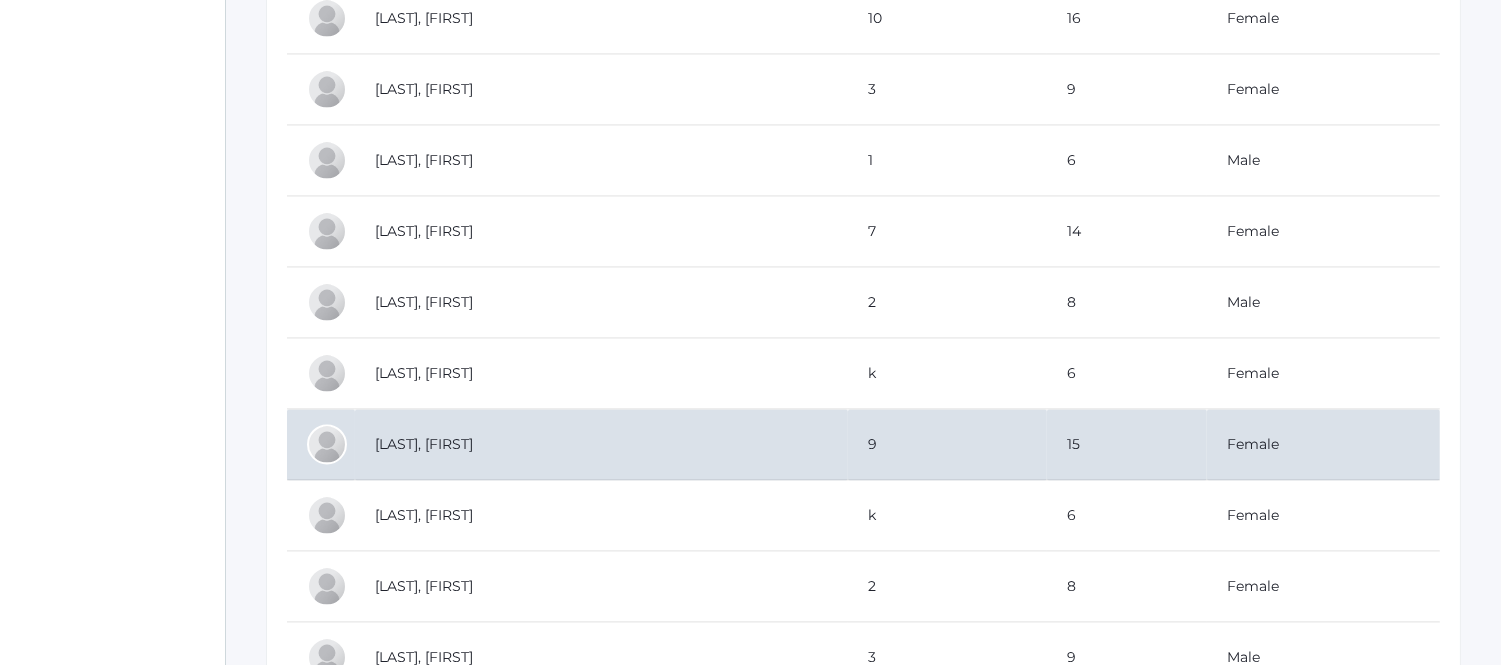 click on "[LAST], [FIRST]" at bounding box center (601, 444) 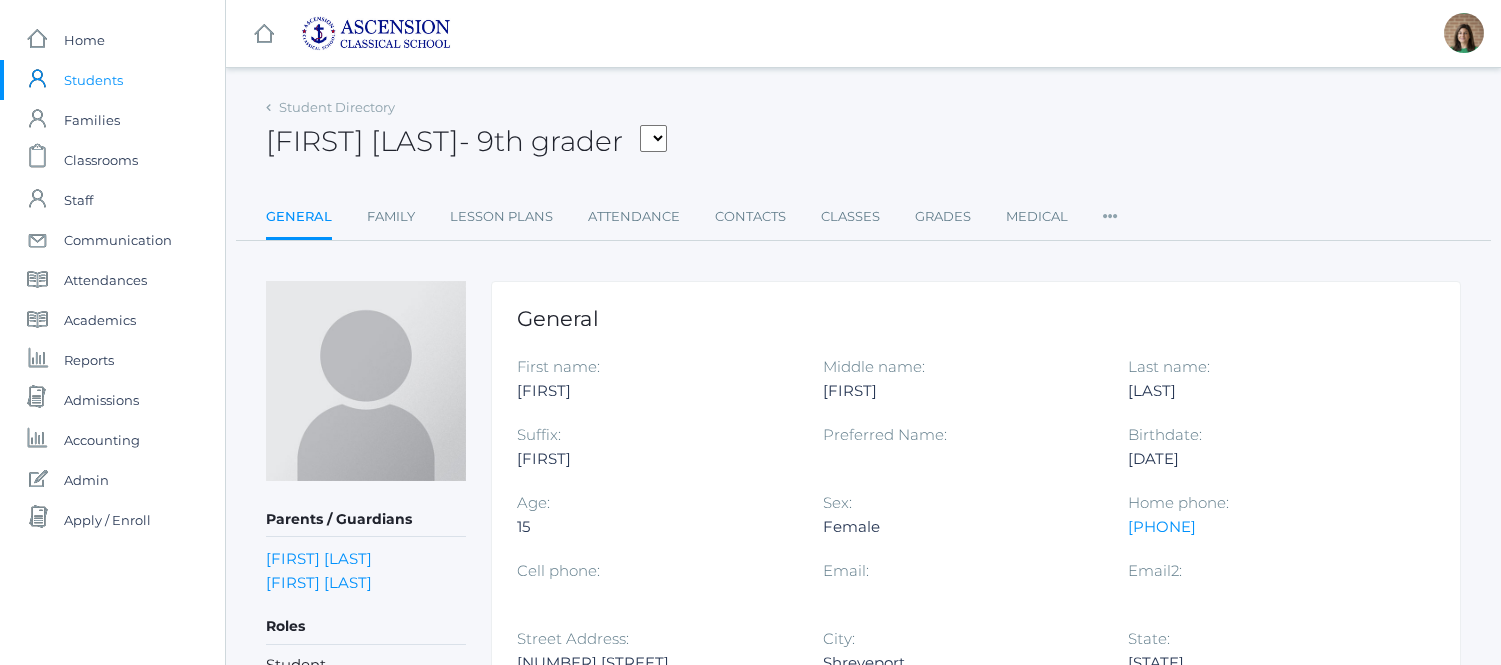 scroll, scrollTop: 0, scrollLeft: 0, axis: both 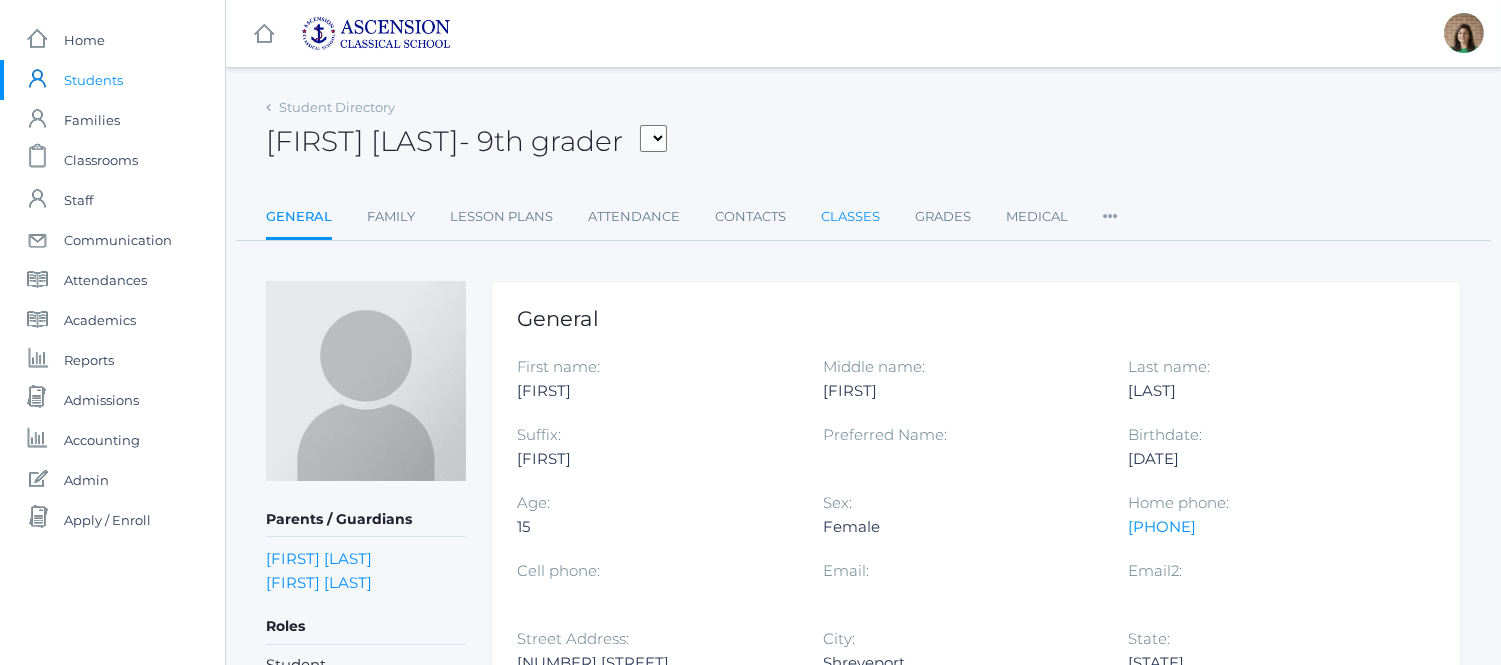 click on "Classes" at bounding box center (850, 217) 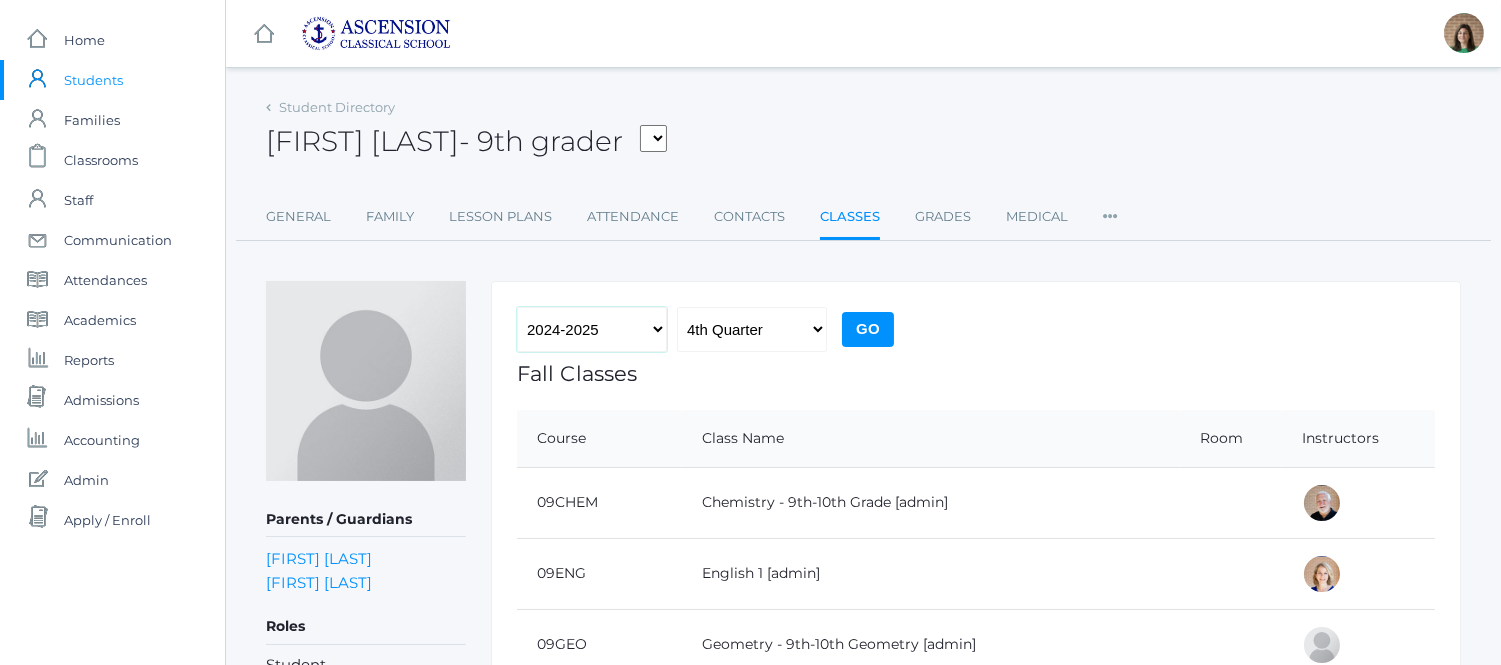 click on "2022-2023
2023-2024
2024-2025" at bounding box center [592, 329] 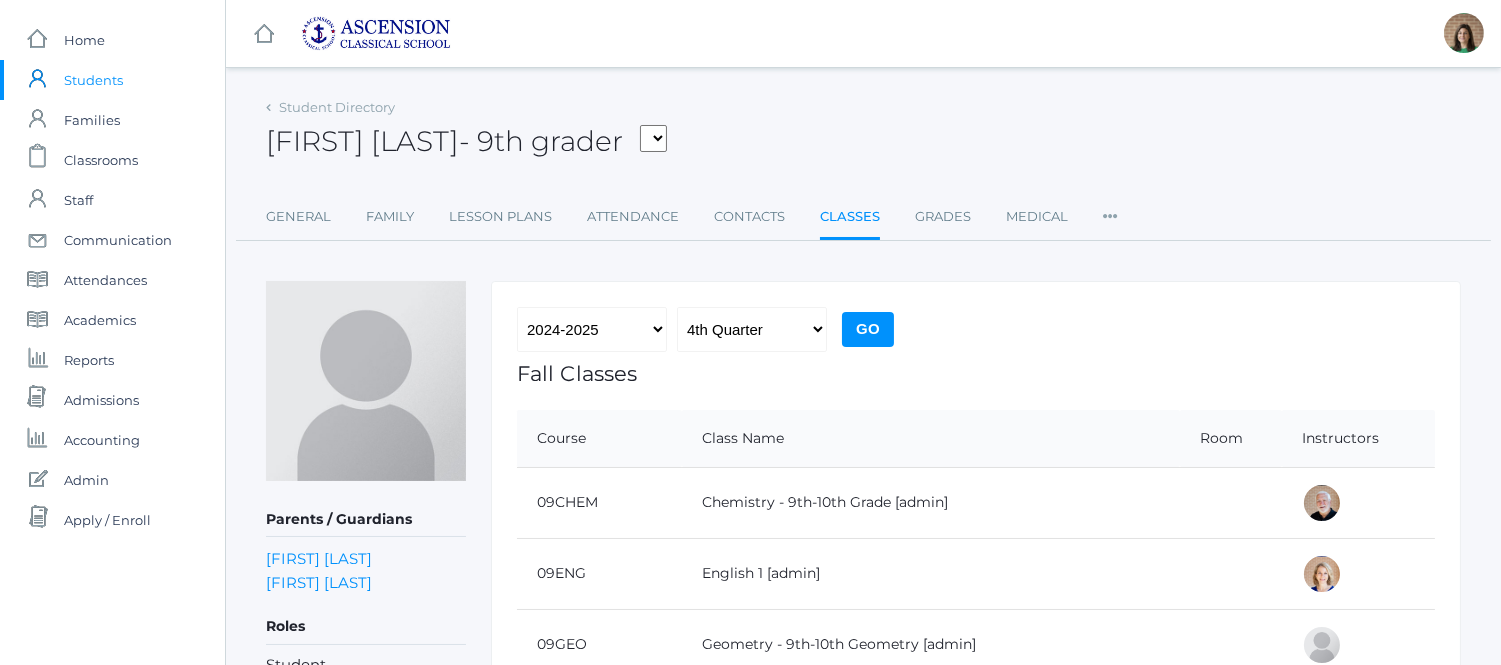 click on "Chemistry  - 9th-10th Grade
[admin]" at bounding box center [931, 502] 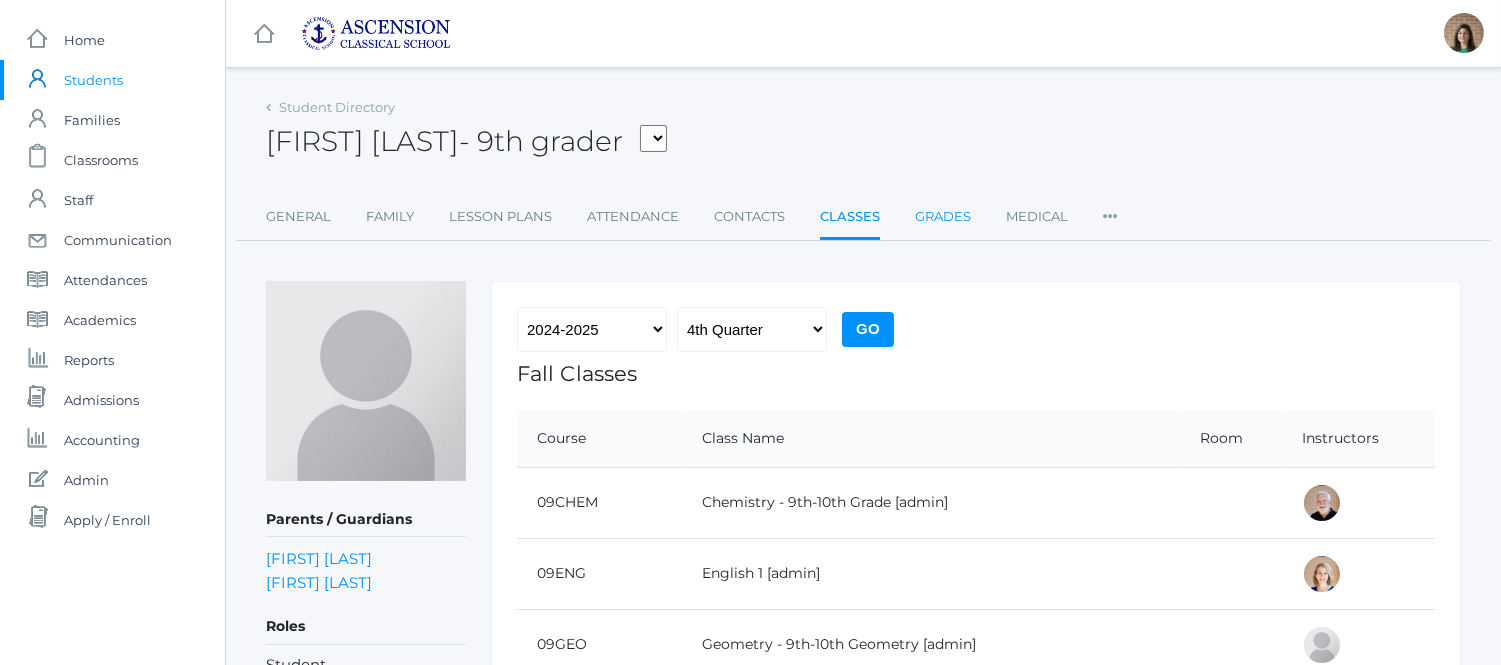 click on "Grades" at bounding box center (943, 217) 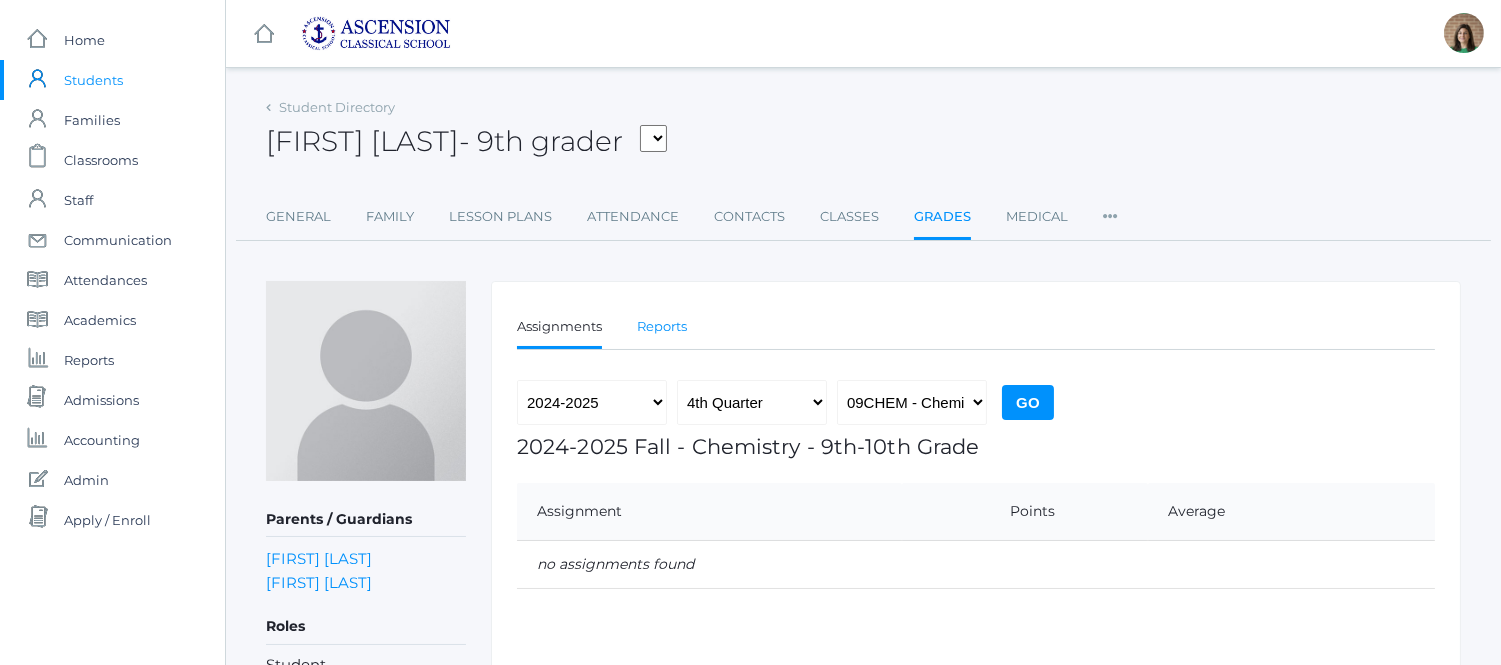 click on "Reports" at bounding box center [662, 327] 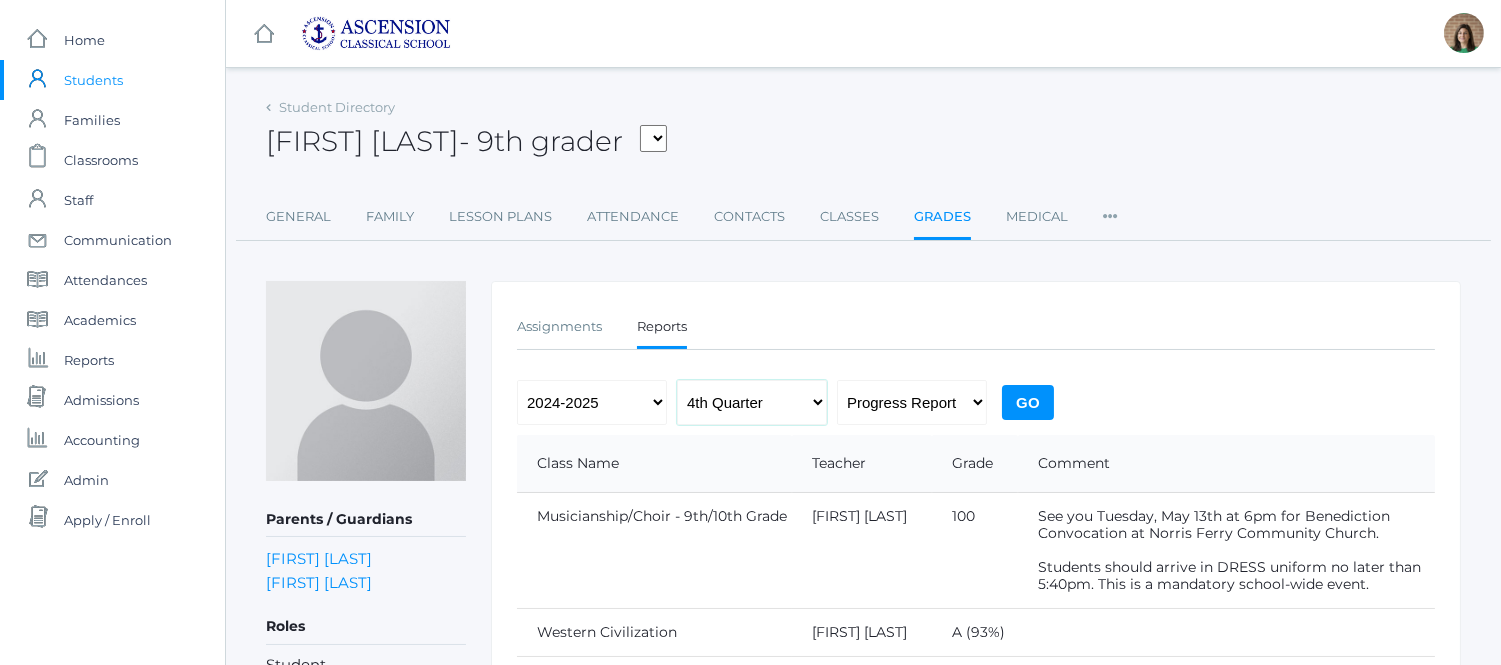 click on "1st Quarter
2nd Quarter
3rd Quarter
4th Quarter" at bounding box center [752, 402] 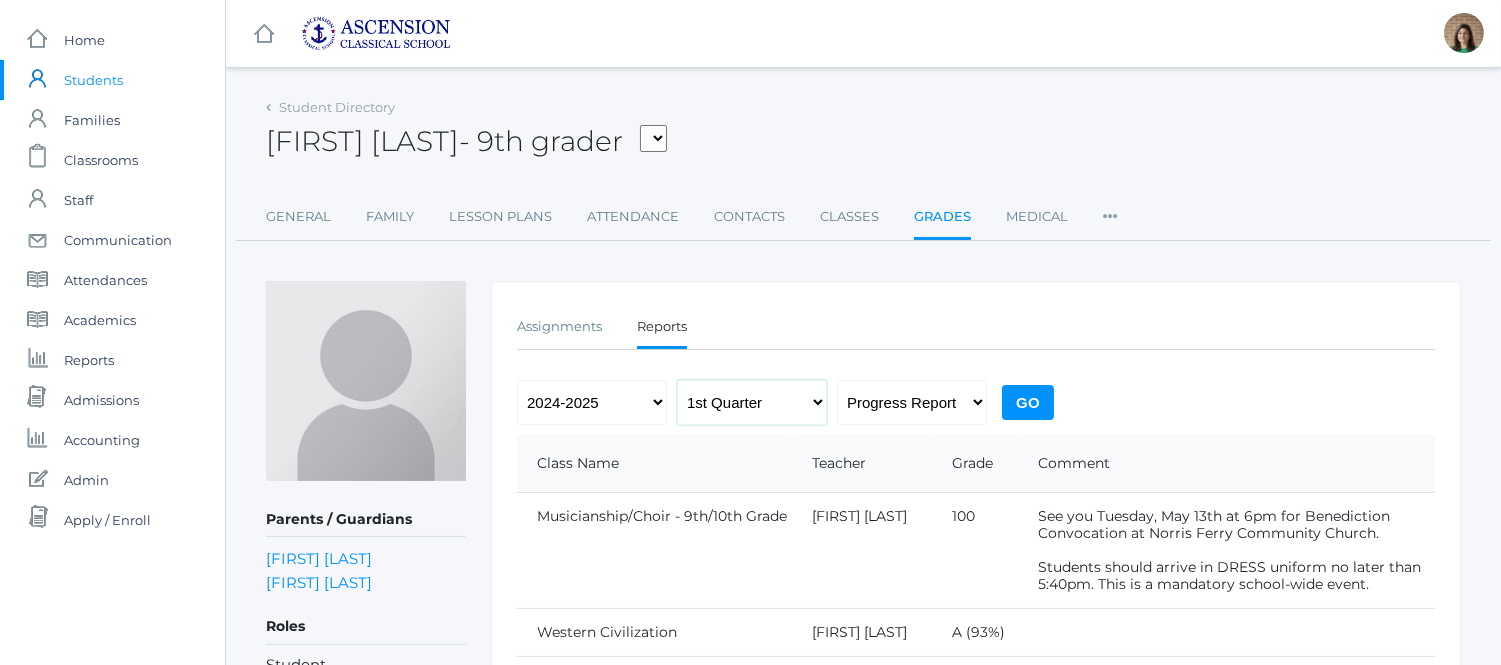 click on "1st Quarter
2nd Quarter
3rd Quarter
4th Quarter" at bounding box center (752, 402) 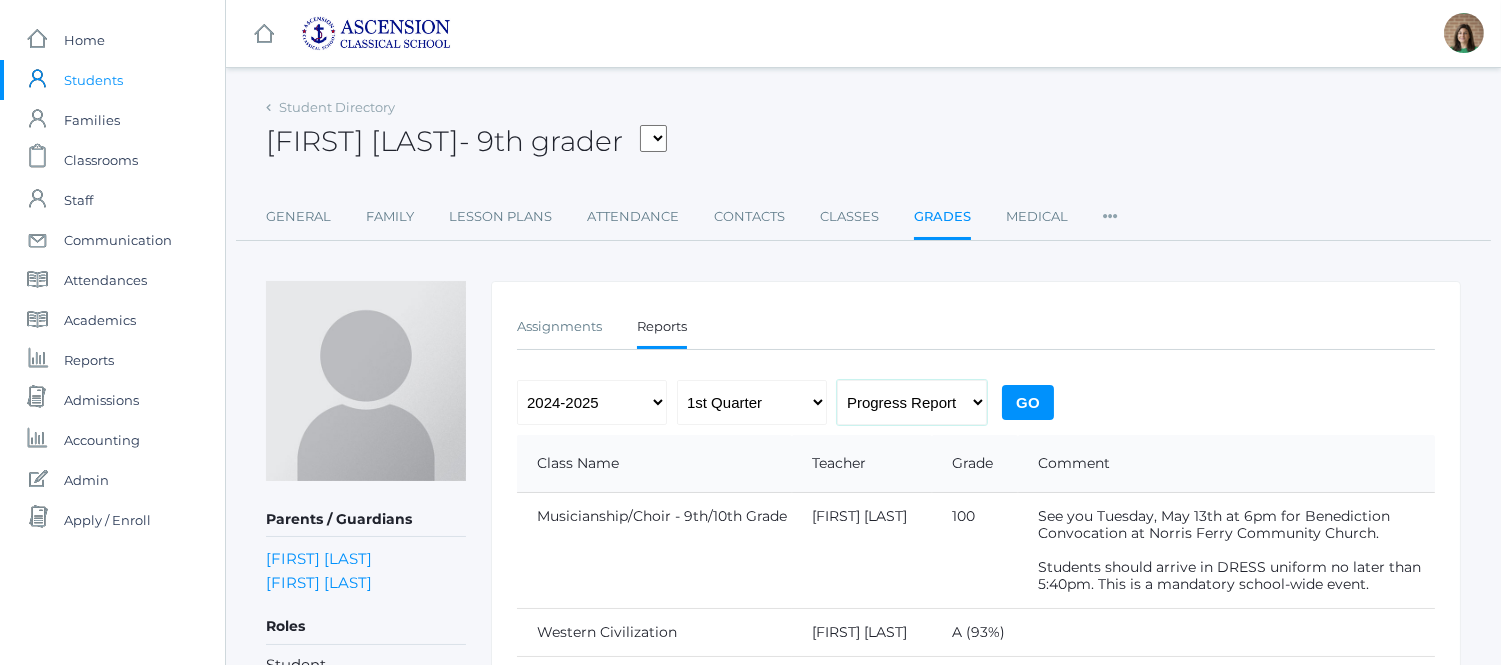 click on "Progress Report
Report Card" at bounding box center (912, 402) 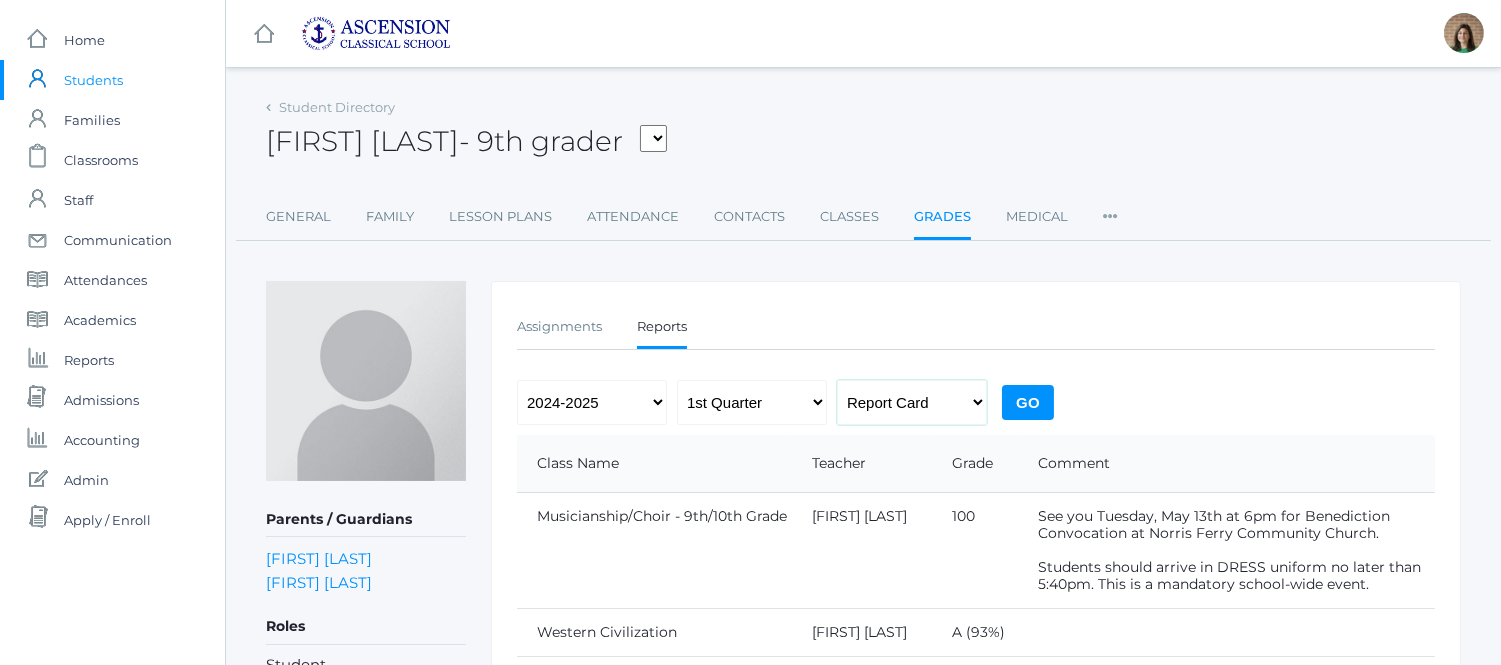 click on "Progress Report
Report Card" at bounding box center [912, 402] 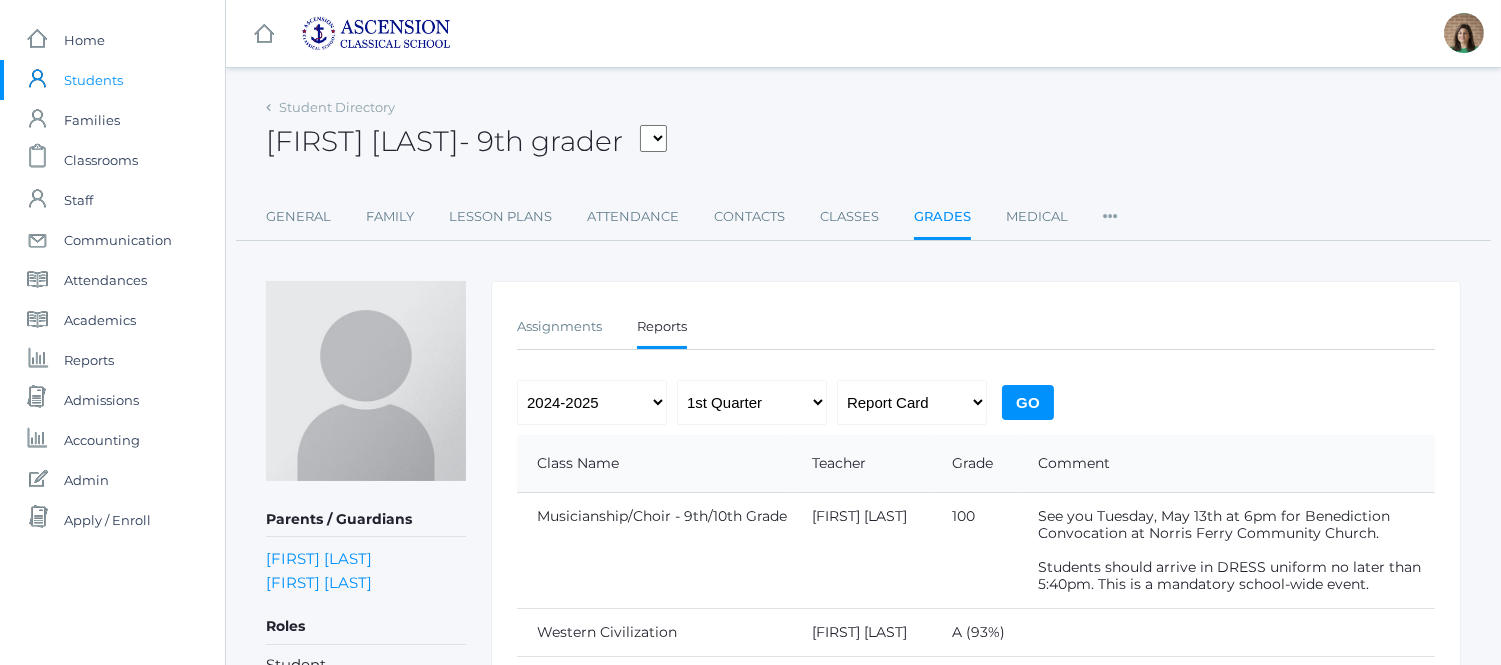 click on "Go" at bounding box center (1028, 402) 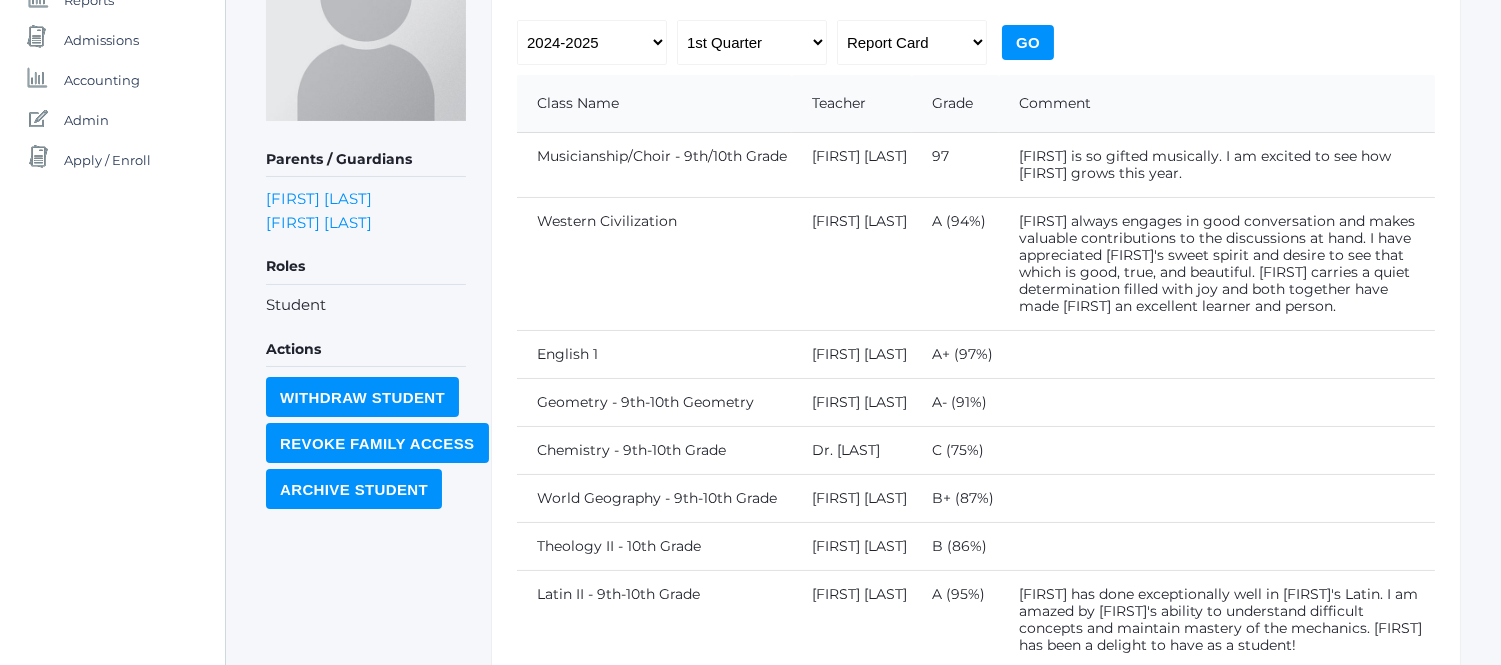 scroll, scrollTop: 350, scrollLeft: 0, axis: vertical 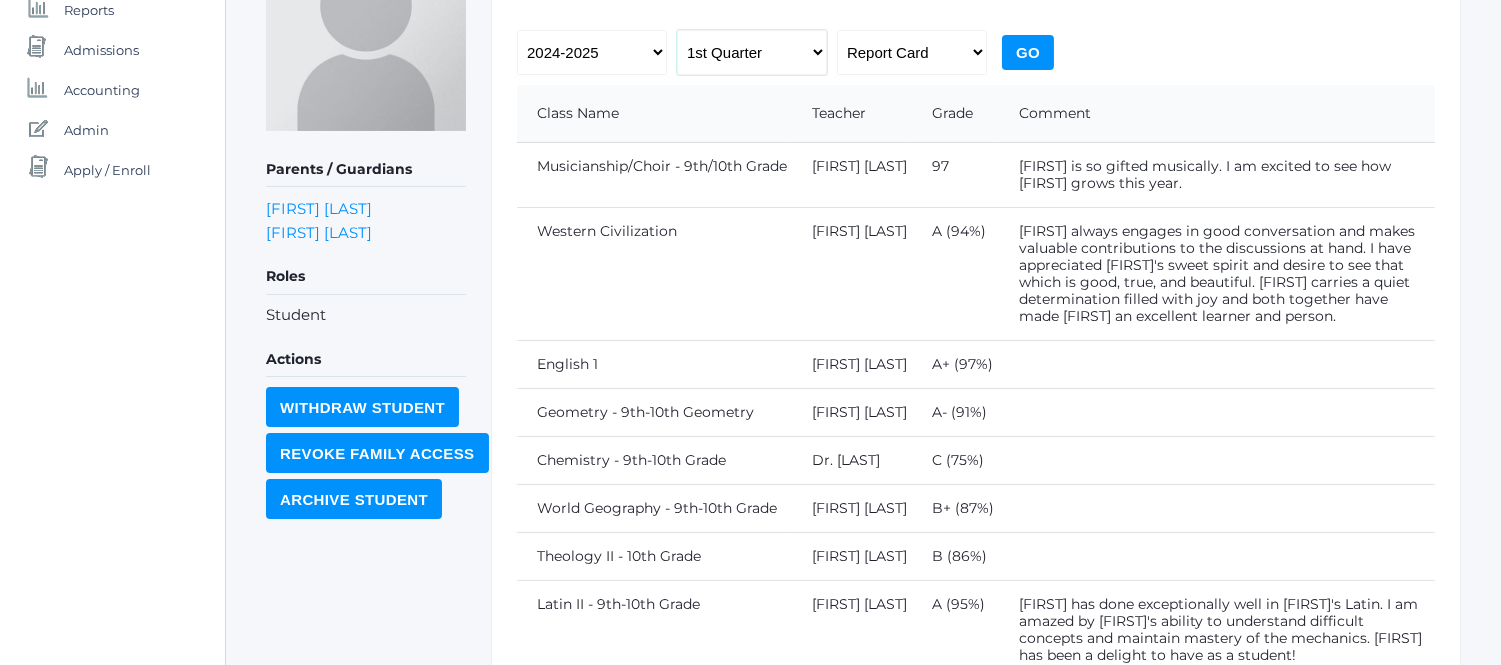 click on "1st Quarter
2nd Quarter
3rd Quarter
4th Quarter" at bounding box center (752, 52) 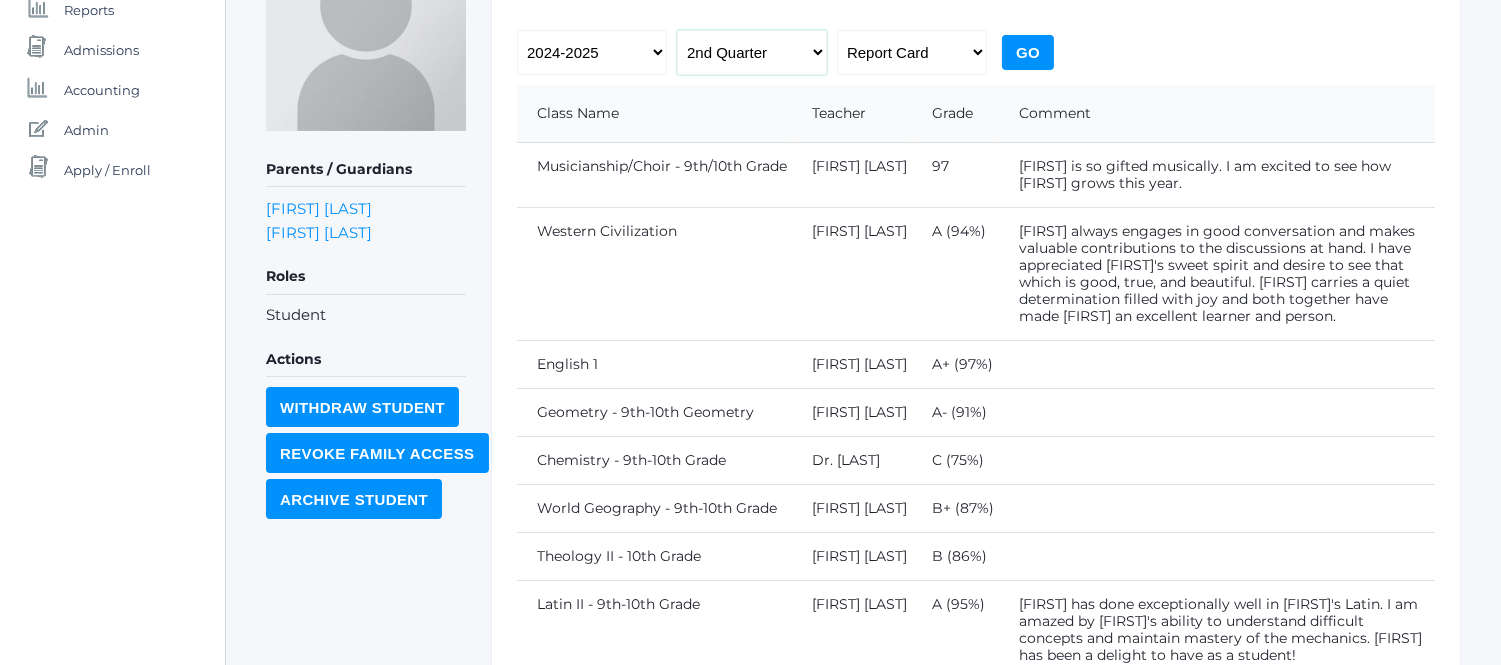click on "1st Quarter
2nd Quarter
3rd Quarter
4th Quarter" at bounding box center [752, 52] 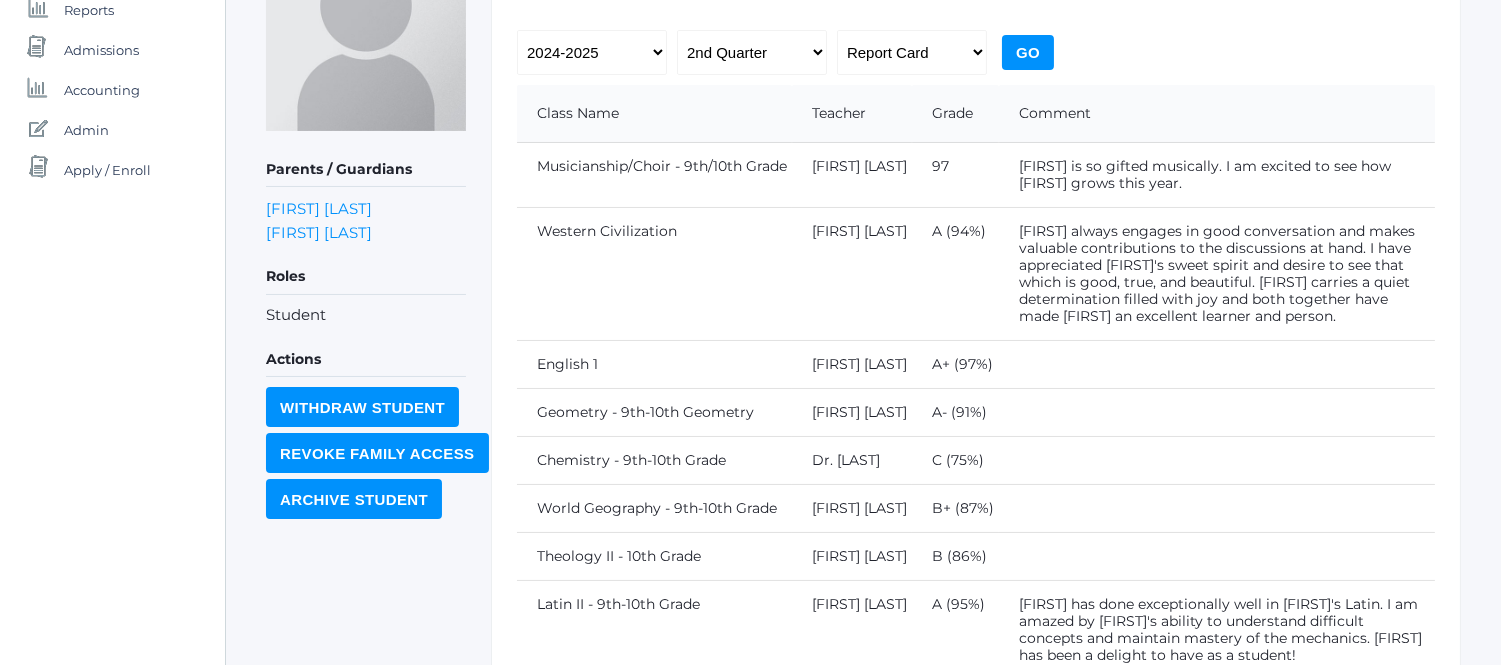 click on "Go" at bounding box center (1028, 52) 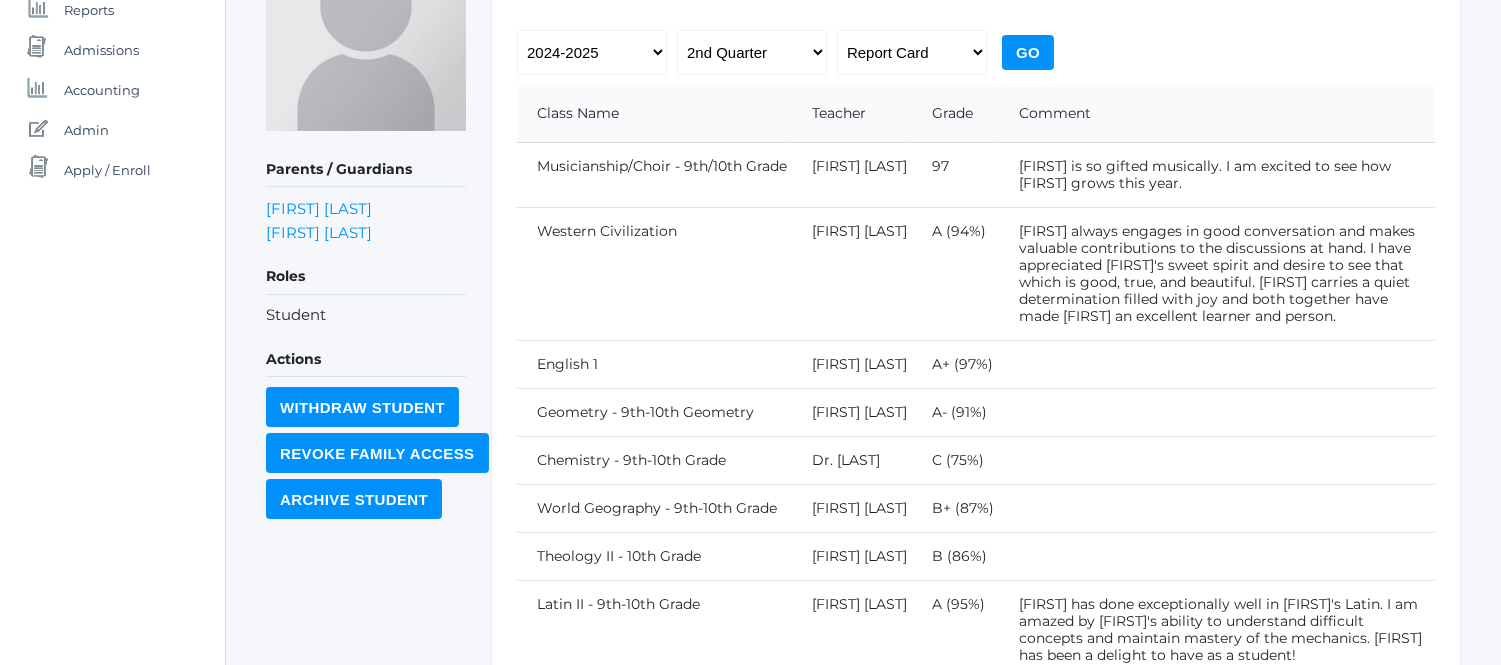 scroll, scrollTop: 441, scrollLeft: 0, axis: vertical 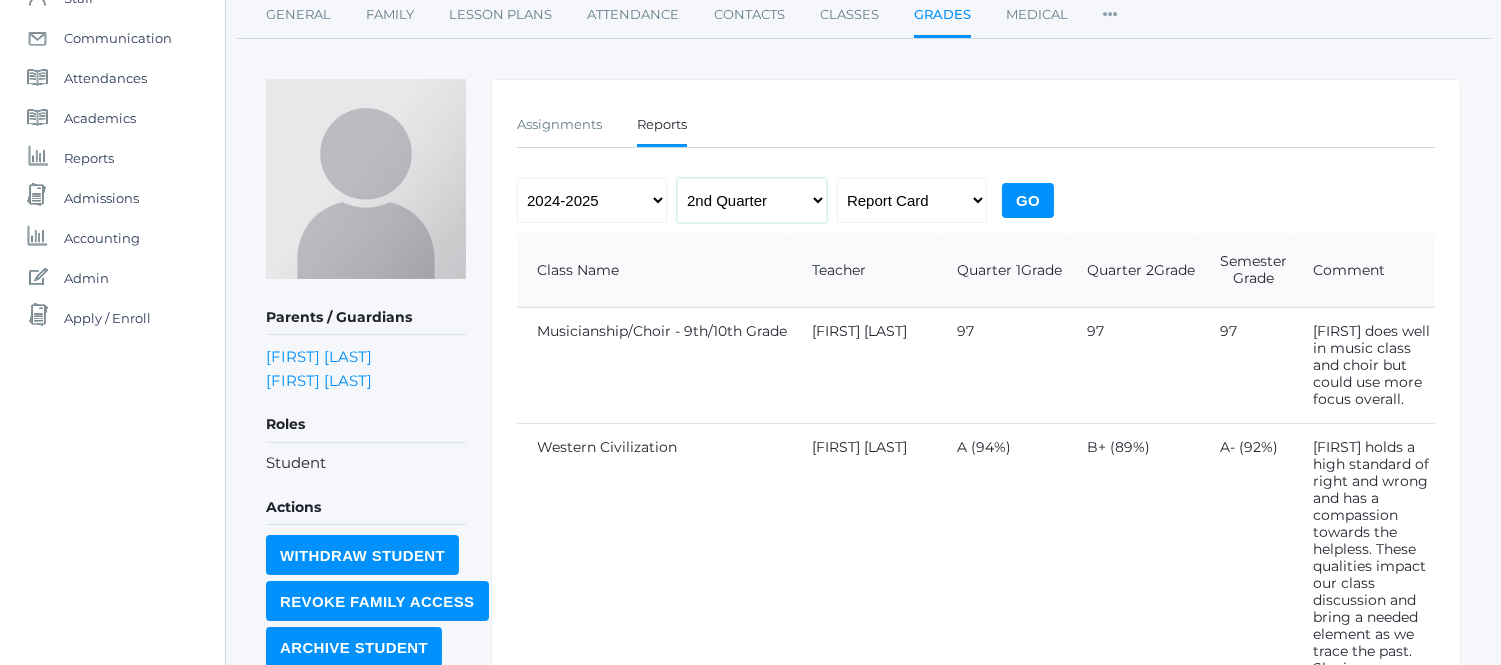 click on "1st Quarter
2nd Quarter
3rd Quarter
4th Quarter" at bounding box center [752, 200] 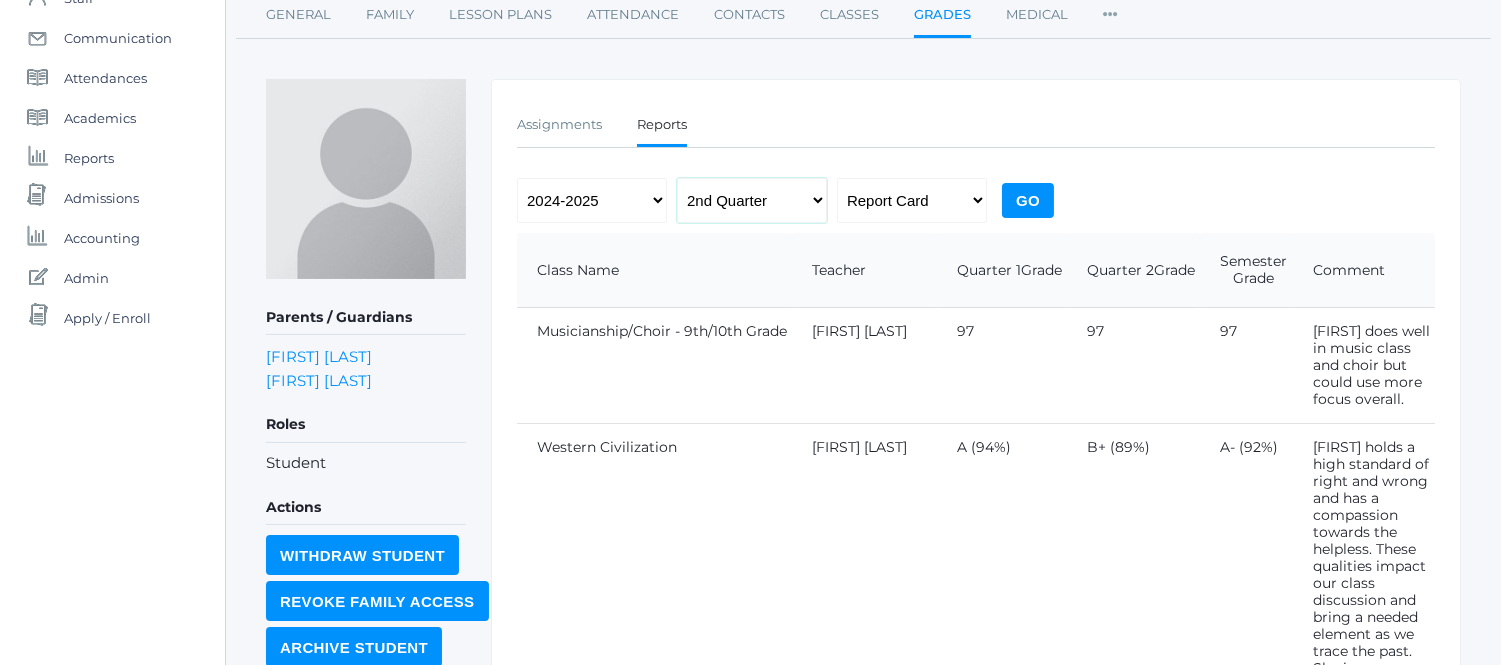 select on "3" 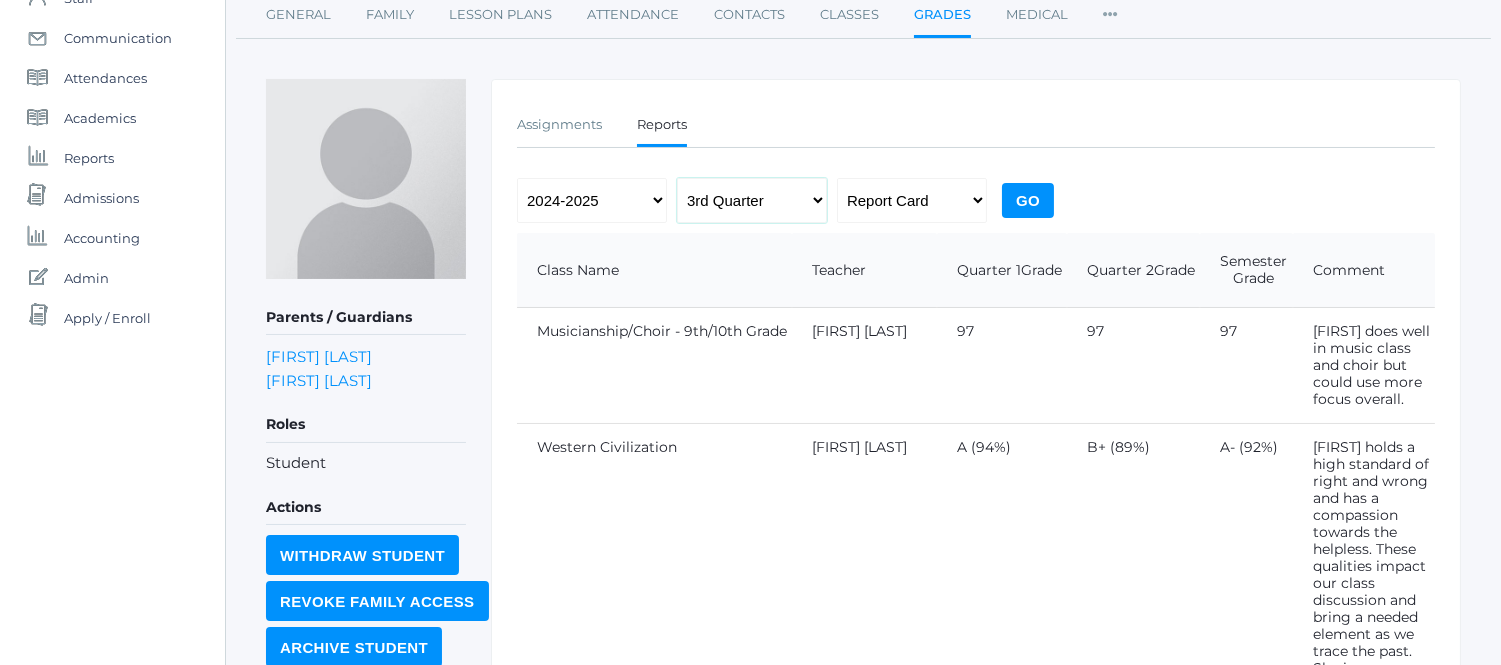click on "1st Quarter
2nd Quarter
3rd Quarter
4th Quarter" at bounding box center [752, 200] 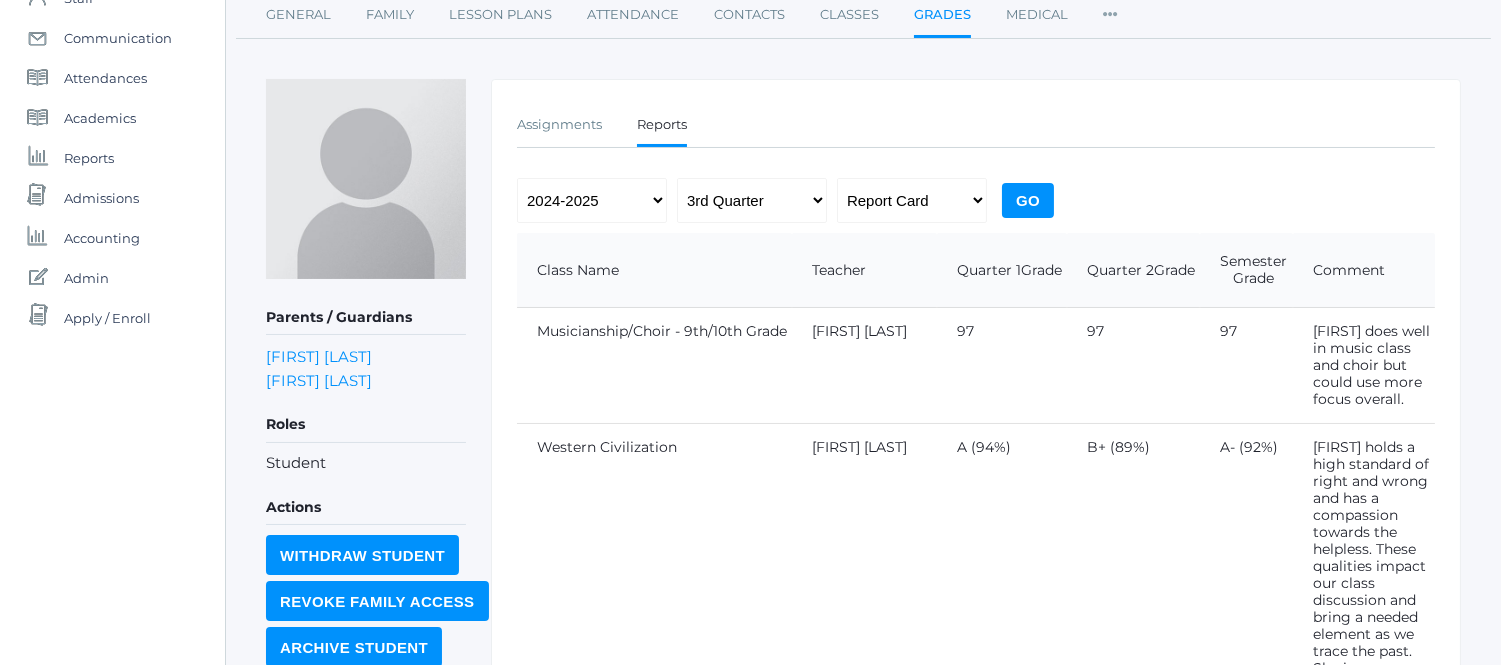 click on "Go" at bounding box center [1028, 200] 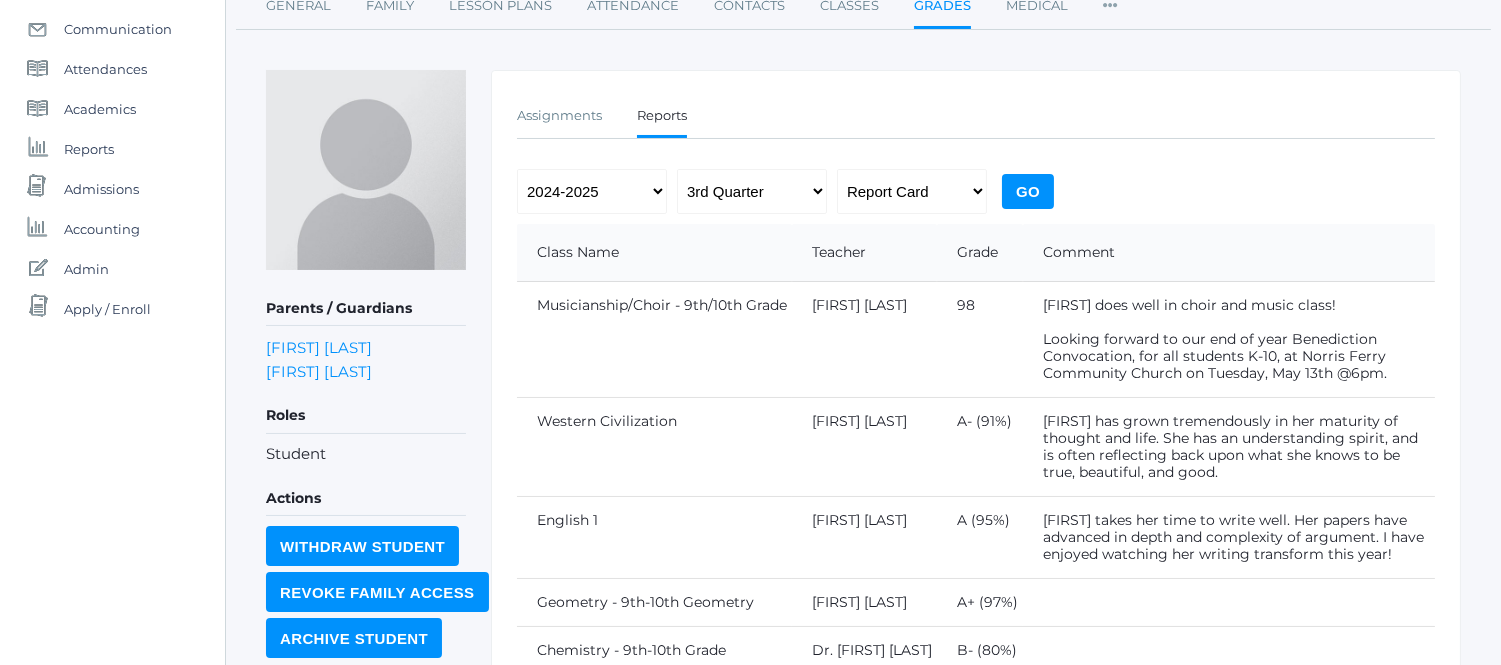 scroll, scrollTop: 0, scrollLeft: 0, axis: both 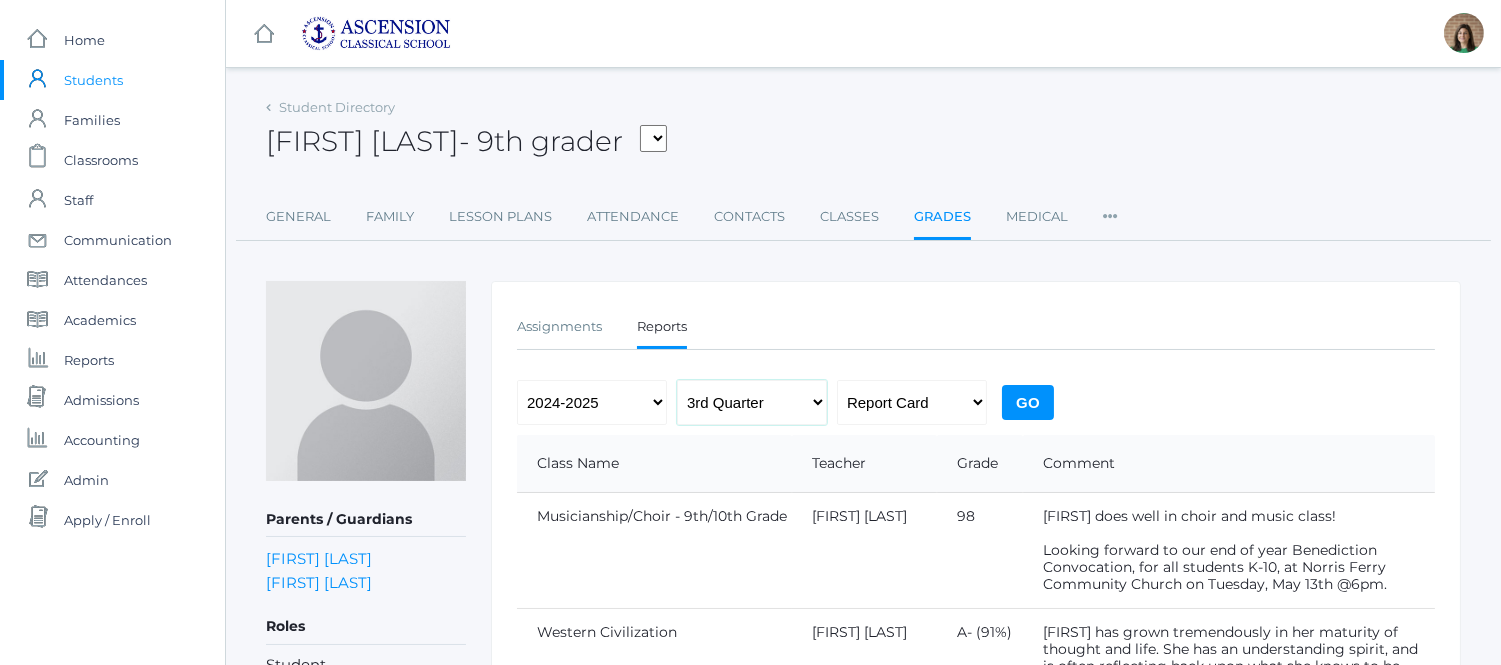 click on "1st Quarter
2nd Quarter
3rd Quarter
4th Quarter" at bounding box center (752, 402) 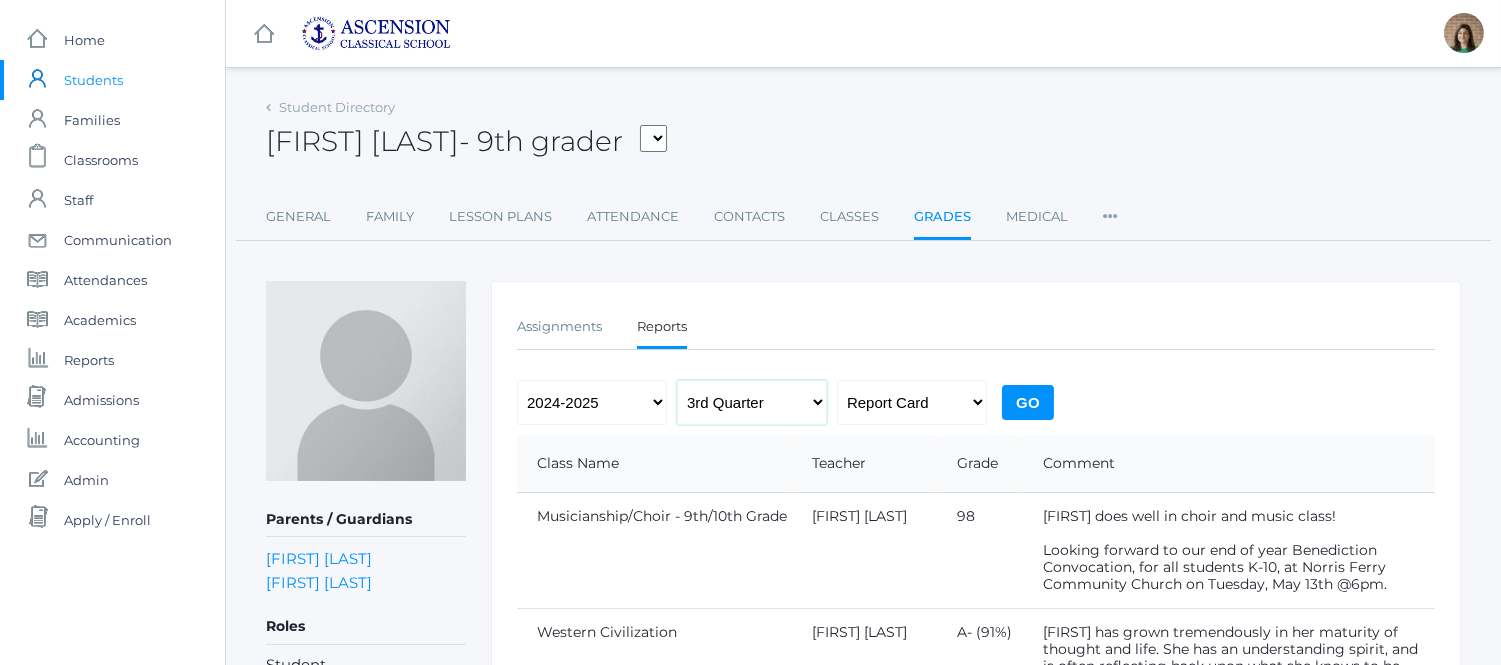 select on "4" 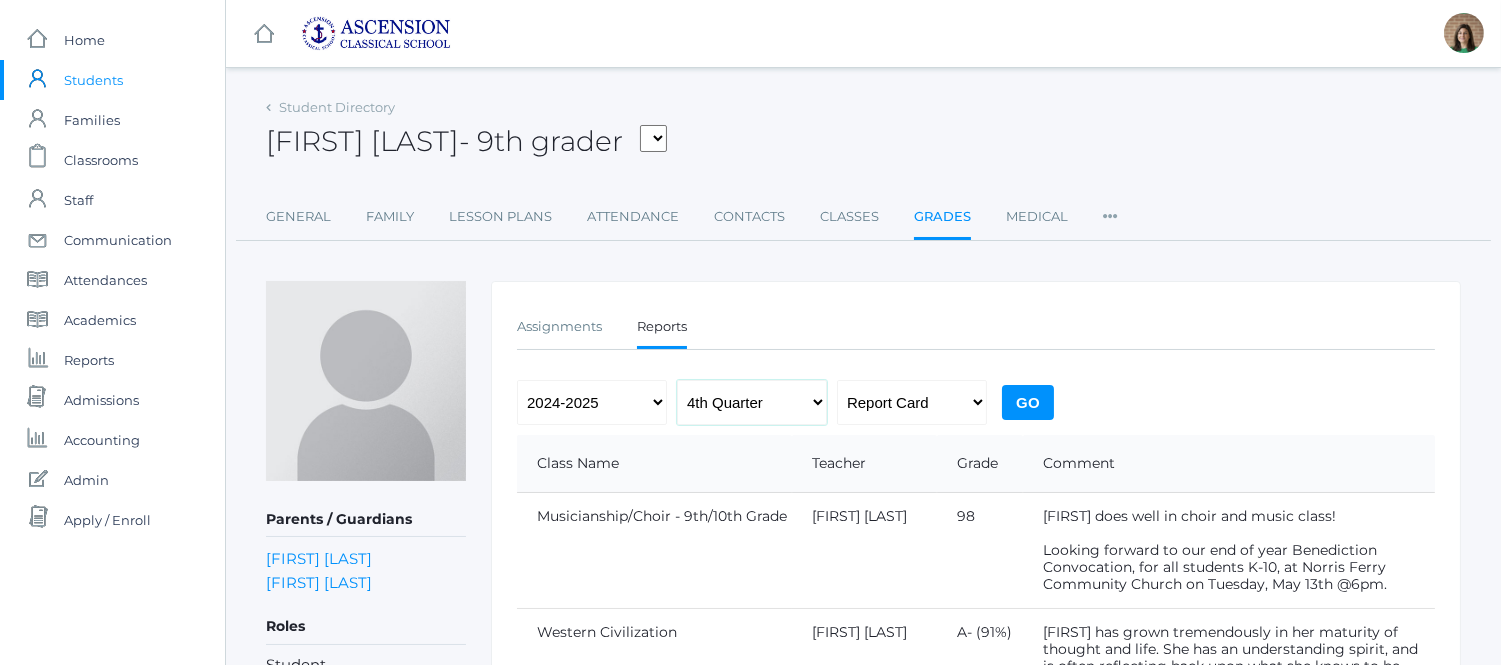 click on "1st Quarter
2nd Quarter
3rd Quarter
4th Quarter" at bounding box center (752, 402) 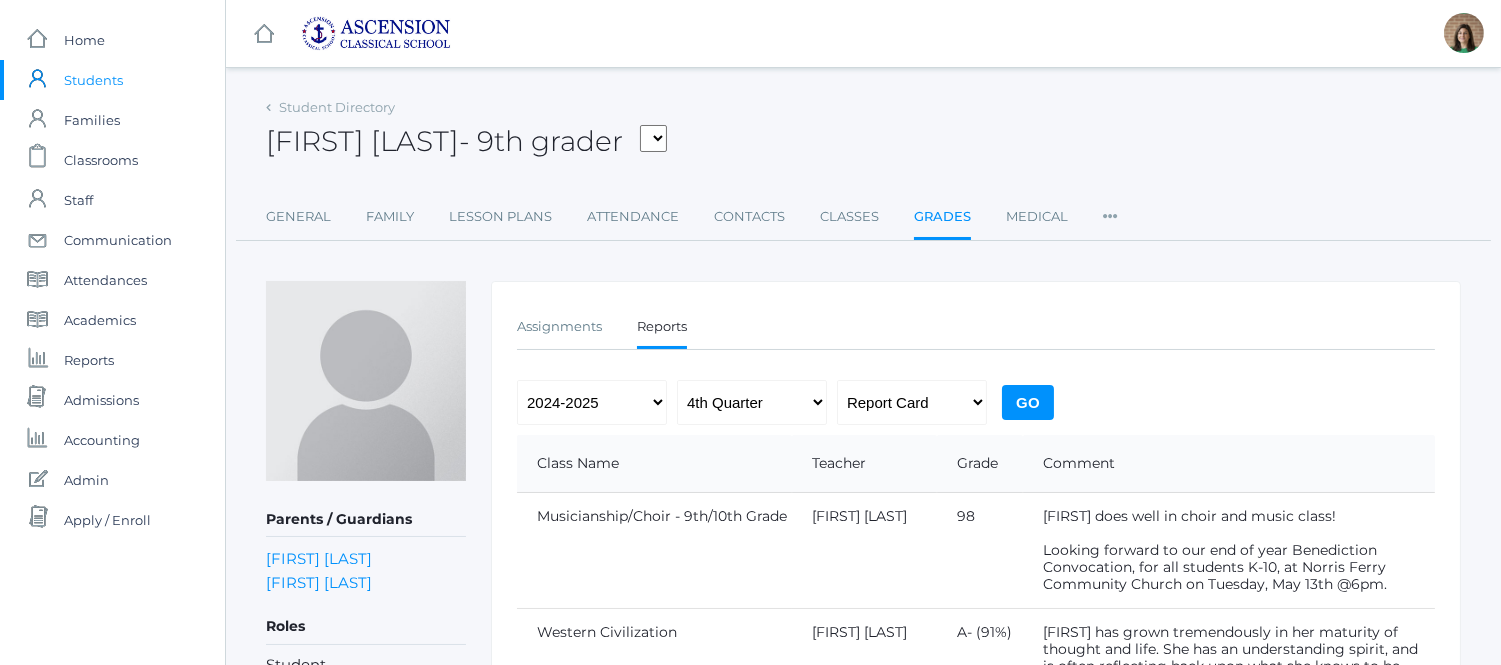 click on "Assignments
Reports
Assignments Reports
2022-2023
2023-2024
2024-2025
1st Quarter
2nd Quarter
3rd Quarter
4th Quarter
Progress Report
Report Card
Go
Ascension Classical School
Rimmer, Ava
358 Sadie Douglas lane  Shreveport  Louisiana  71106
2024-2025 3rd Quarter - Report Card
Class Name
Teacher
Grade
Comment
Musicianship/Choir  - 9th/10th Grade
Katie Mook
98
Ava does well in choir and music class!" at bounding box center [976, 732] 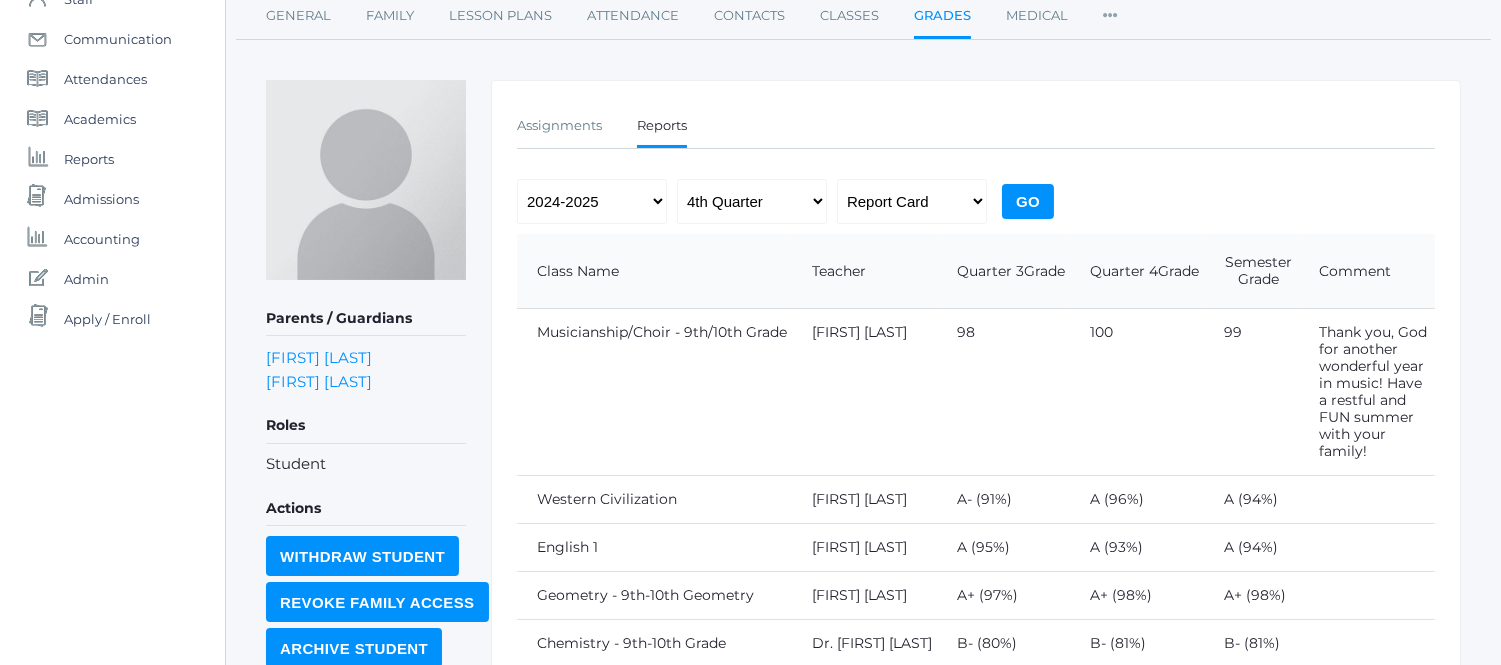 scroll, scrollTop: 521, scrollLeft: 0, axis: vertical 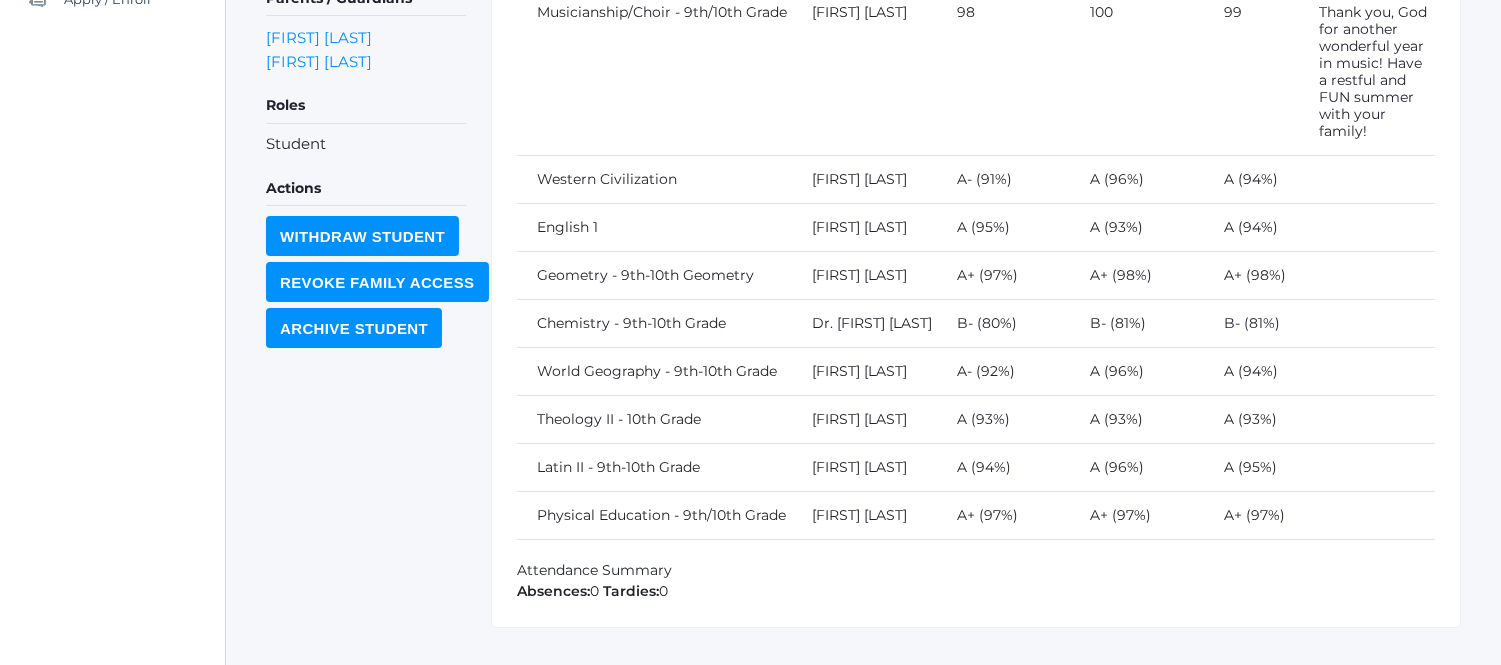 click on "[FIRST] [LAST]" at bounding box center (864, 72) 